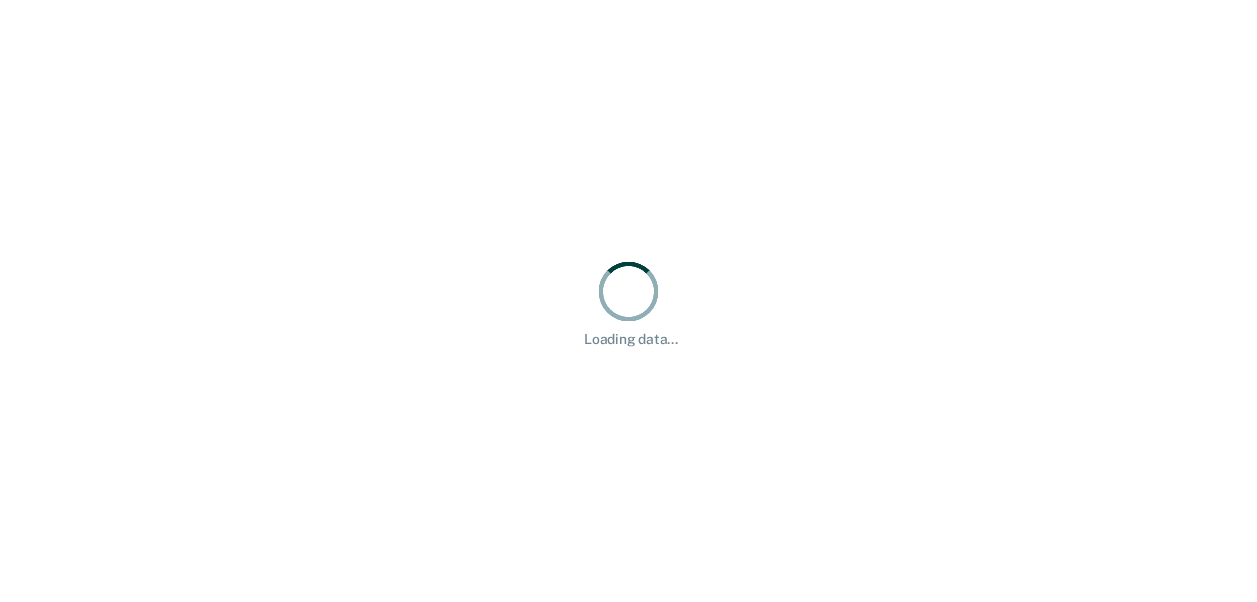scroll, scrollTop: 0, scrollLeft: 0, axis: both 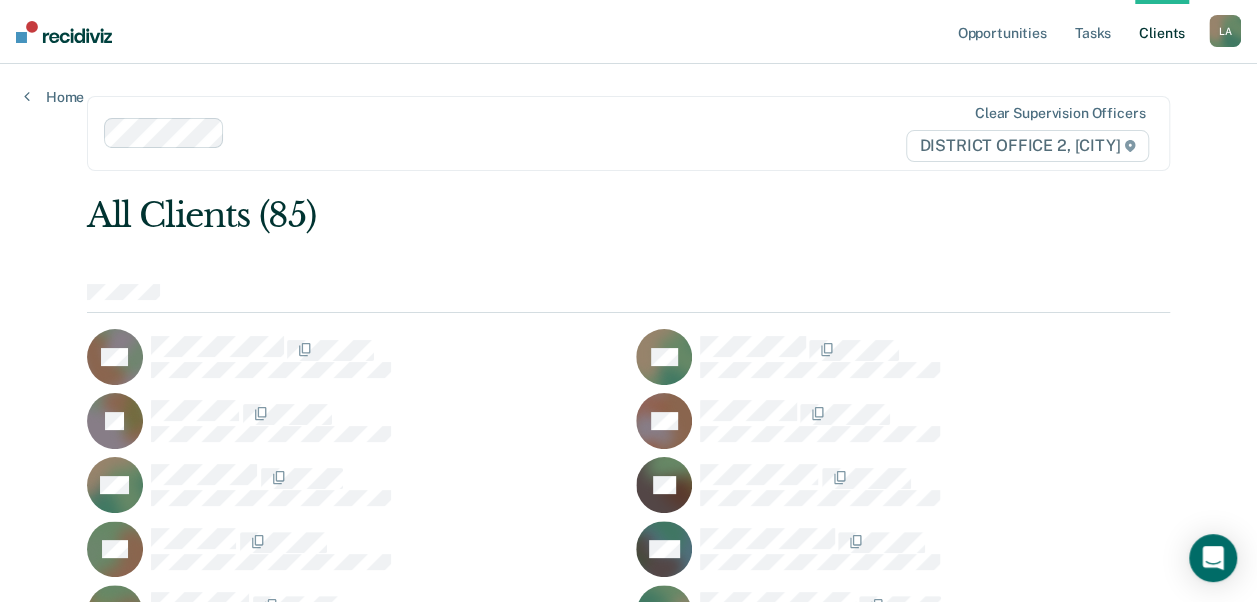 click at bounding box center [935, 413] 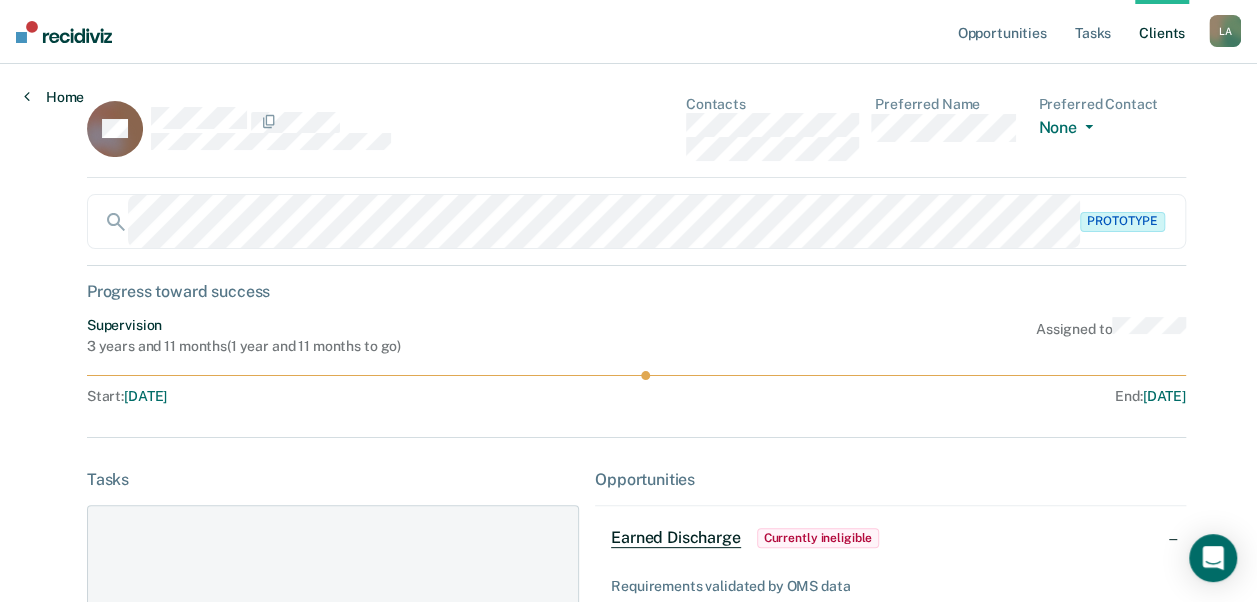 click on "Home" at bounding box center [54, 97] 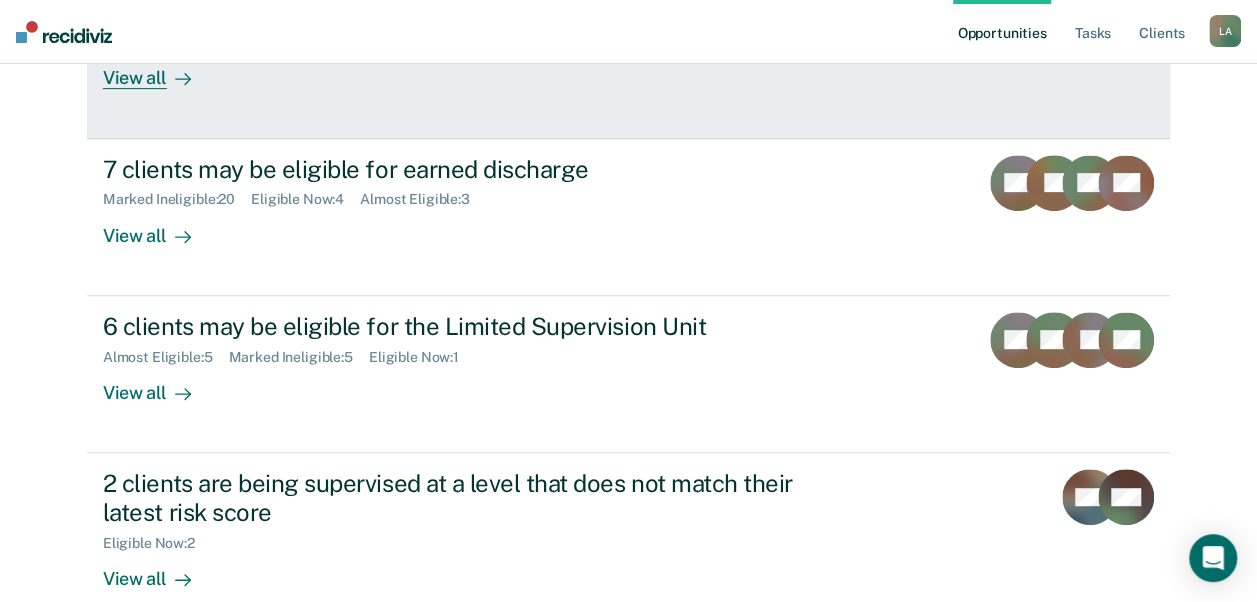 scroll, scrollTop: 351, scrollLeft: 0, axis: vertical 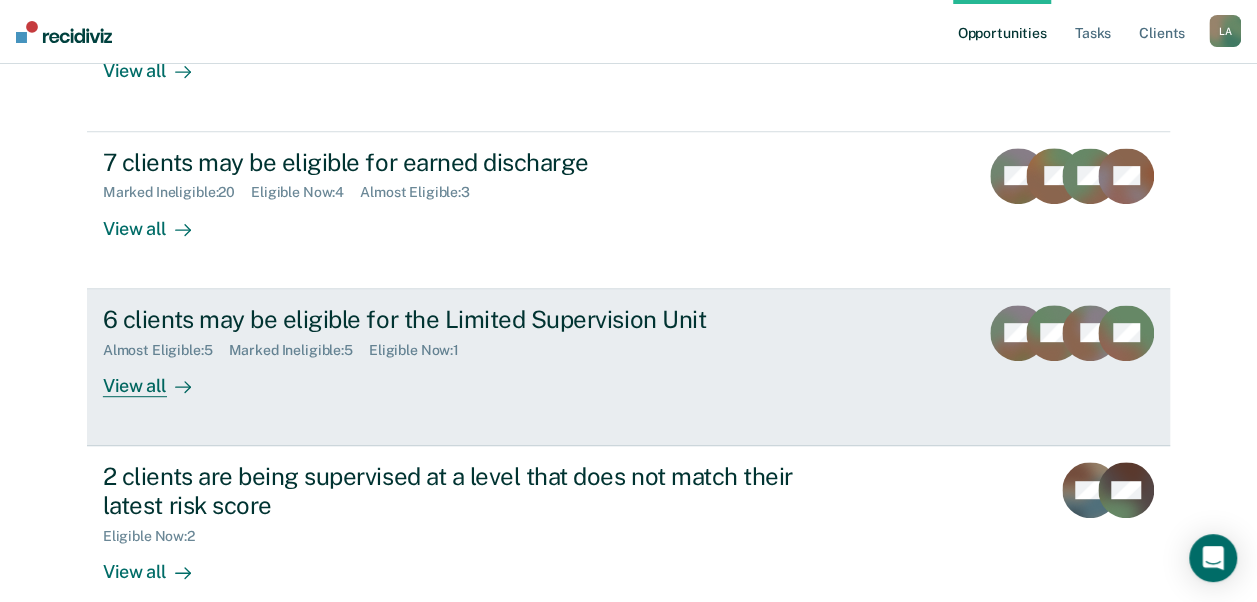 click on "6 clients may be eligible for the Limited Supervision Unit Almost Eligible :  5 Marked Ineligible :  5 Eligible Now :  1 View all" at bounding box center (478, 351) 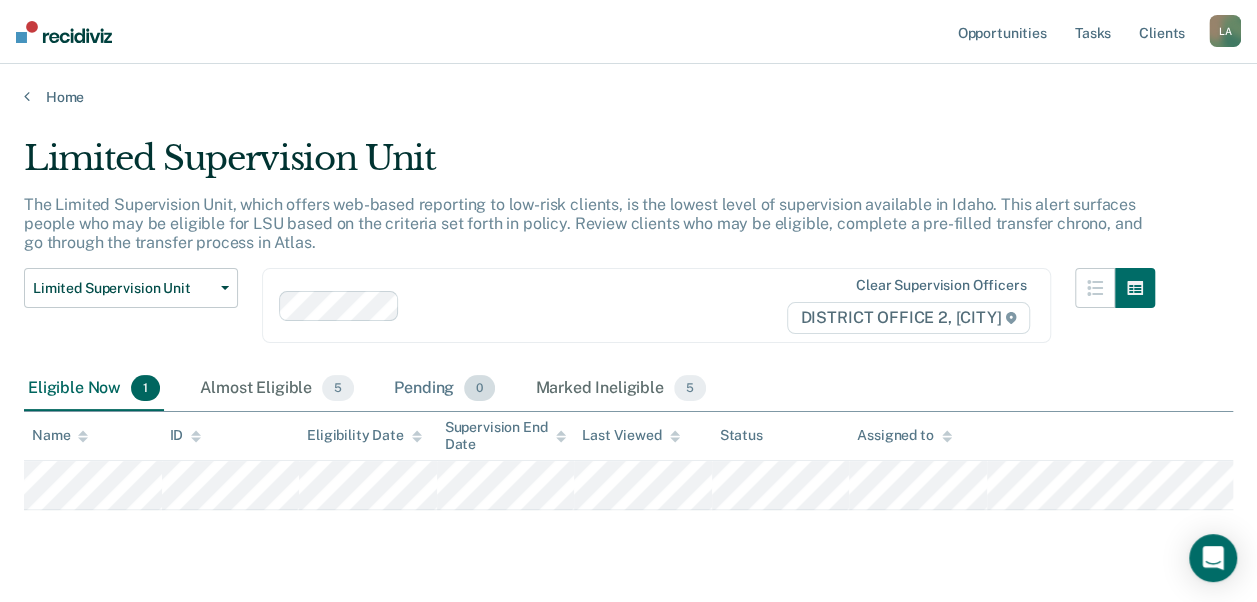 scroll, scrollTop: 50, scrollLeft: 0, axis: vertical 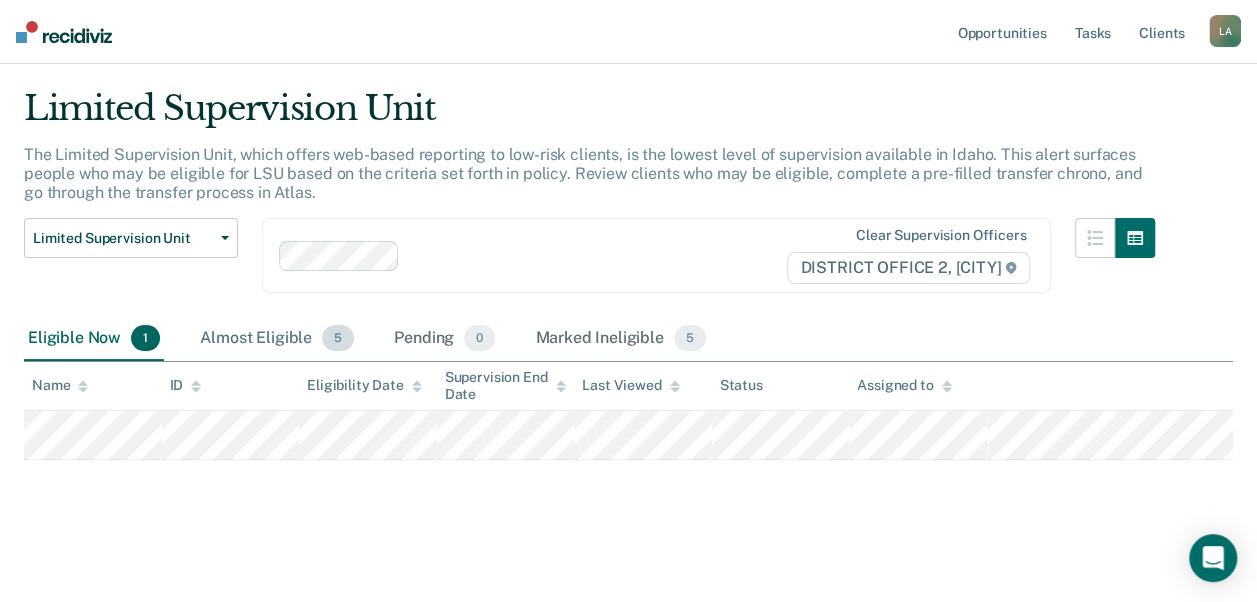 click on "Almost Eligible 5" at bounding box center (277, 339) 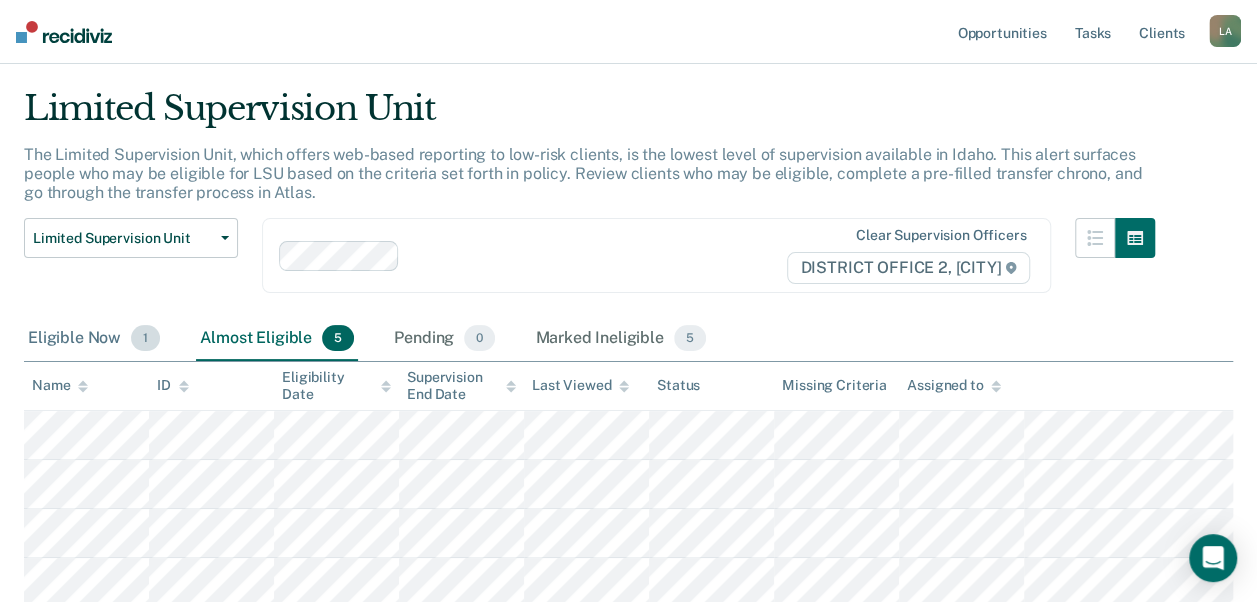 click on "Eligible Now 1" at bounding box center (94, 339) 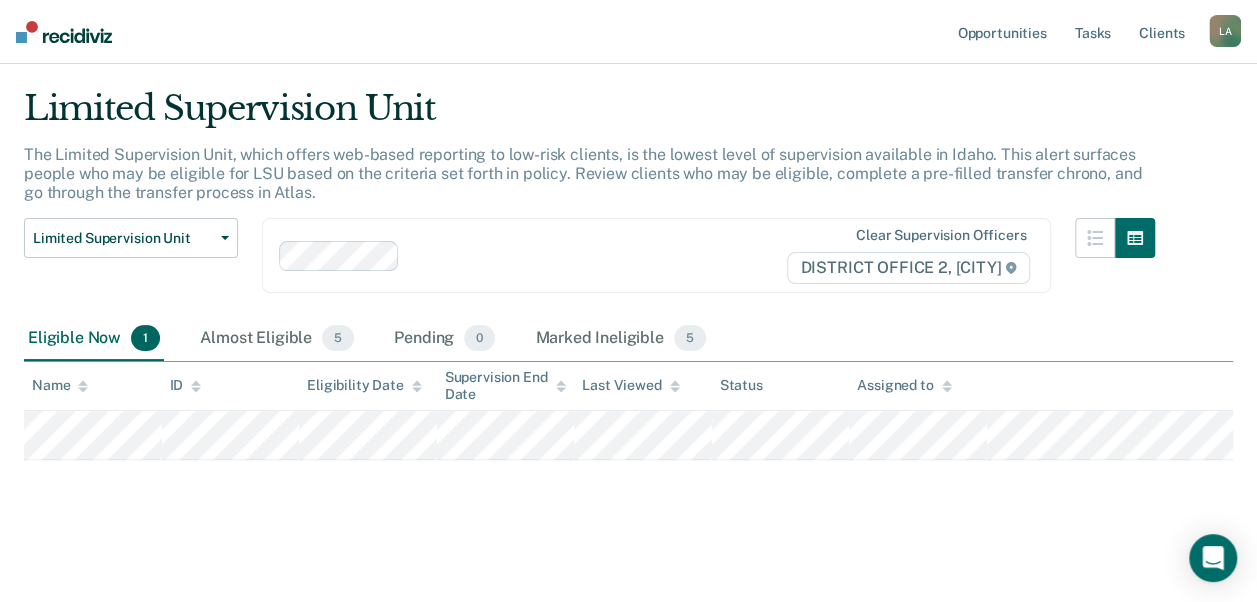 scroll, scrollTop: 351, scrollLeft: 0, axis: vertical 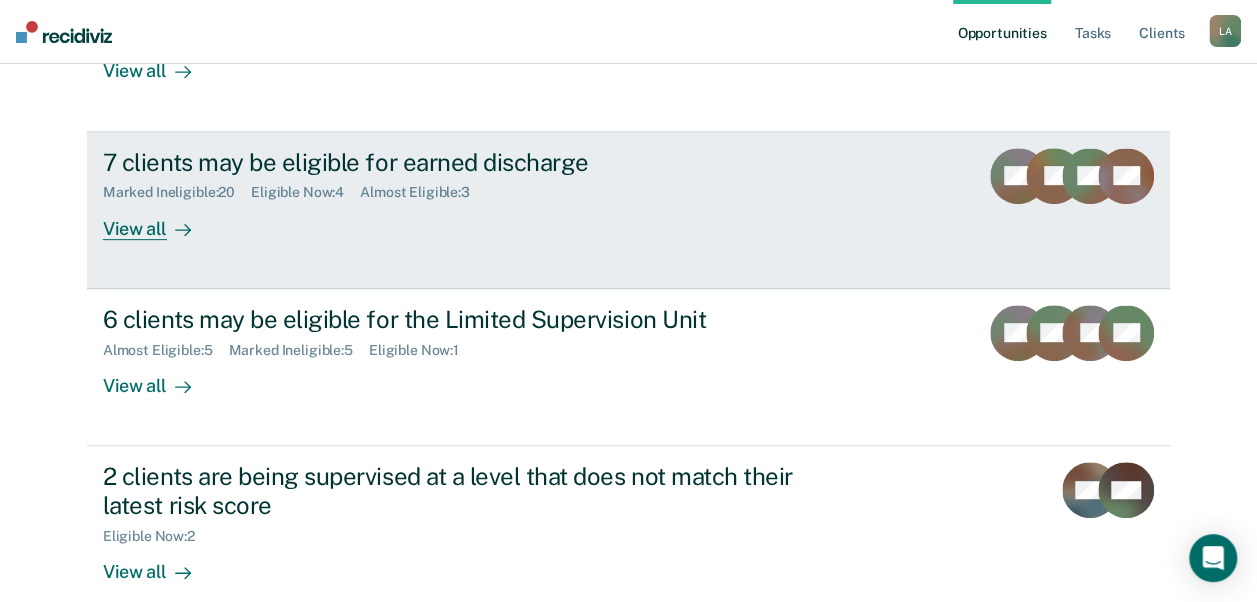 click on "View all" at bounding box center [159, 220] 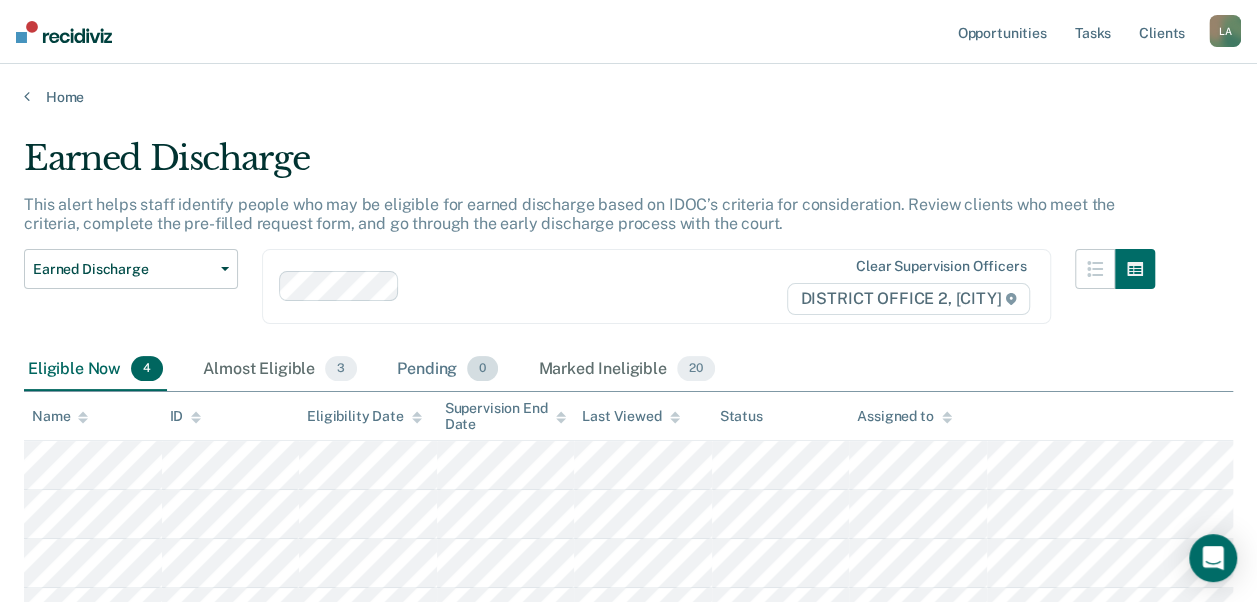 scroll, scrollTop: 178, scrollLeft: 0, axis: vertical 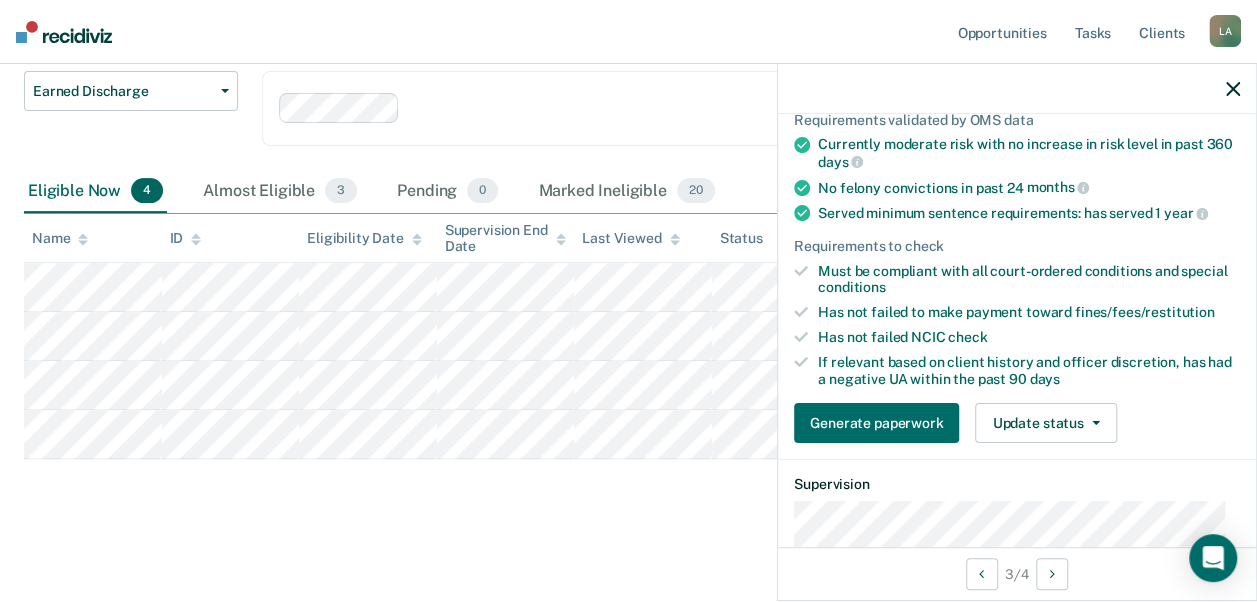 click on "Requirements validated by OMS data Currently moderate risk with no increase in risk level in past 360   days   No felony convictions in past 24   months   Served minimum sentence requirements: has served 1   year   Requirements to check Must be compliant with all court-ordered conditions and special   conditions Has not failed to make payment toward   fines/fees/restitution Has not failed NCIC   check If relevant based on client history and officer discretion, has had a negative UA within the past 90   days Generate paperwork Update status Mark Pending Mark Ineligible" at bounding box center (1017, 270) 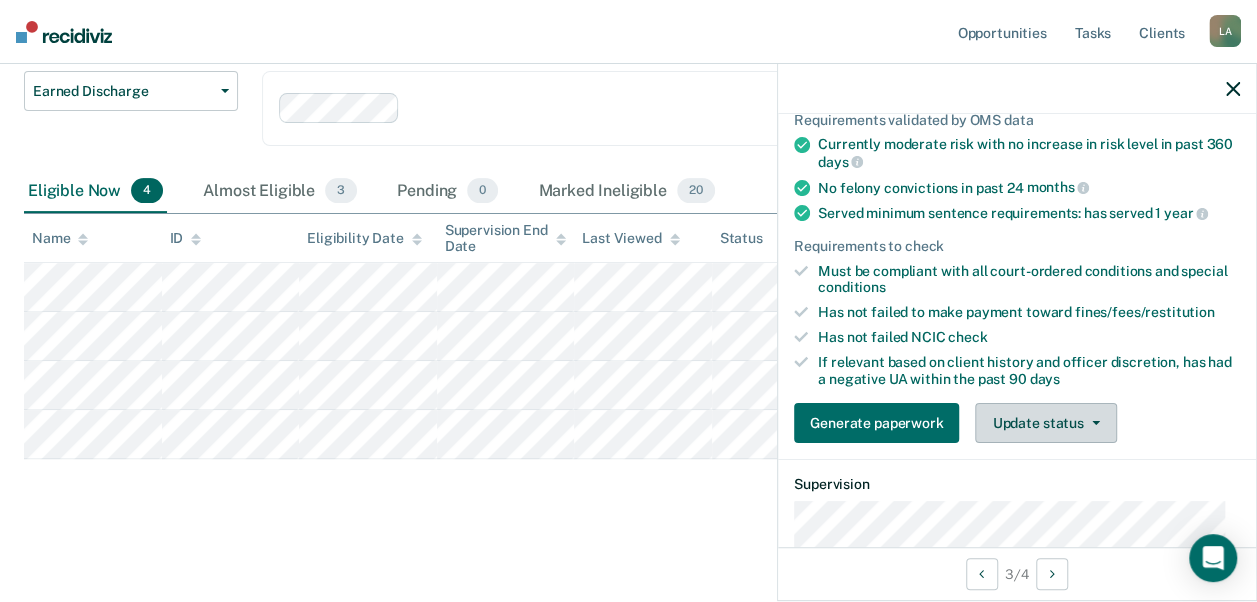 click on "Update status" at bounding box center [1045, 423] 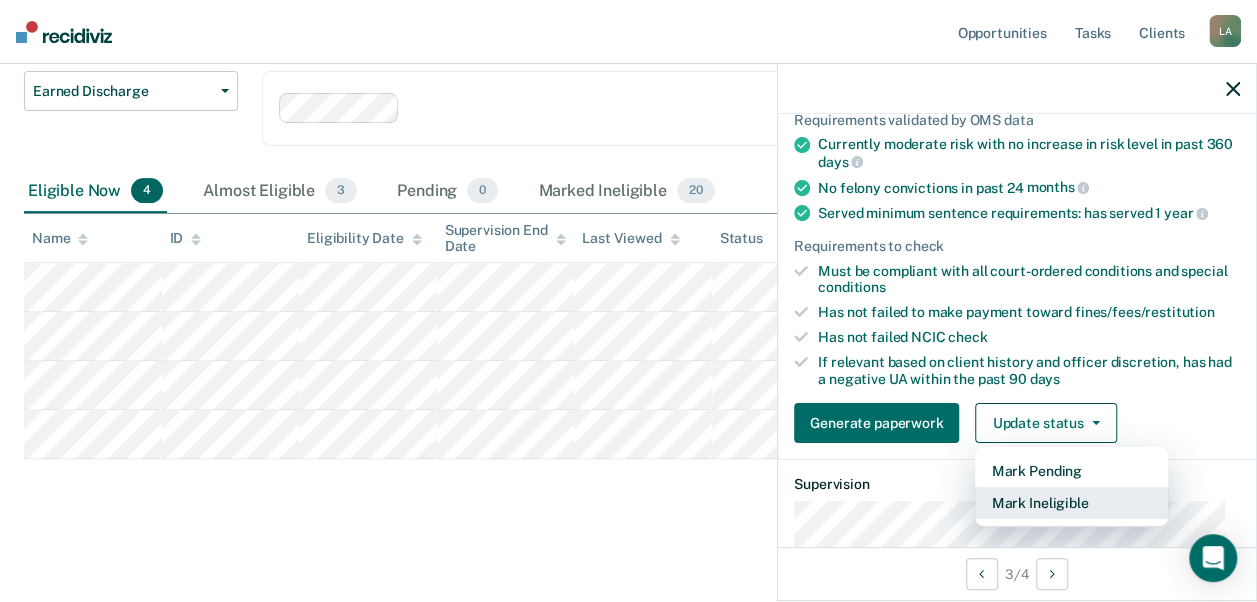 click on "Mark Ineligible" at bounding box center [1071, 503] 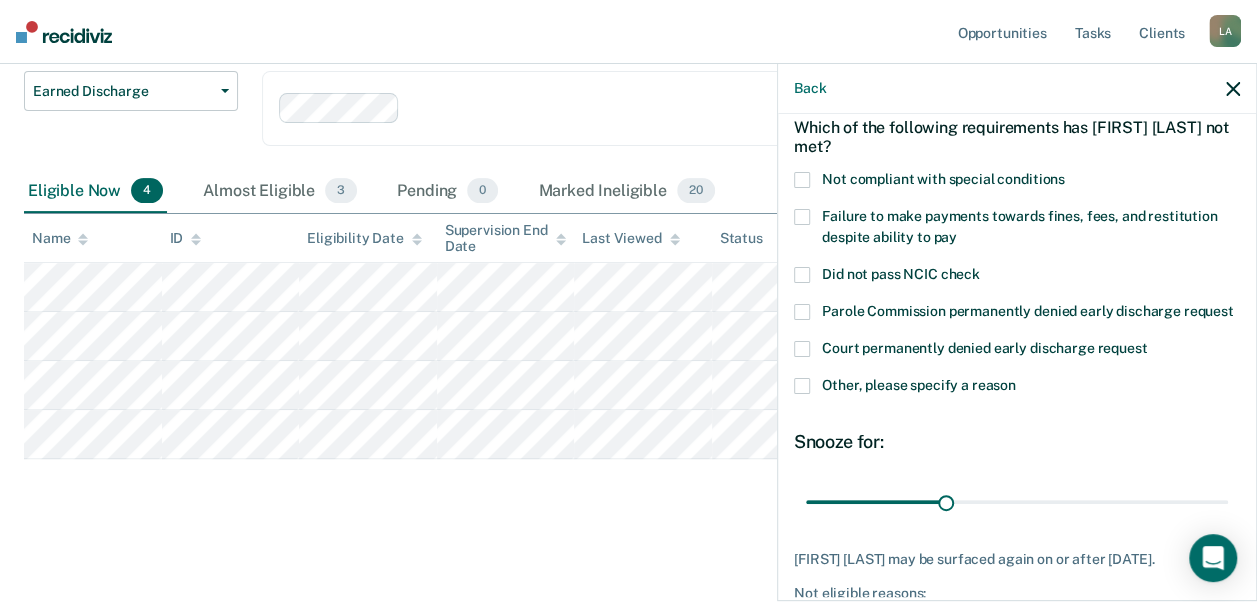 scroll, scrollTop: 116, scrollLeft: 0, axis: vertical 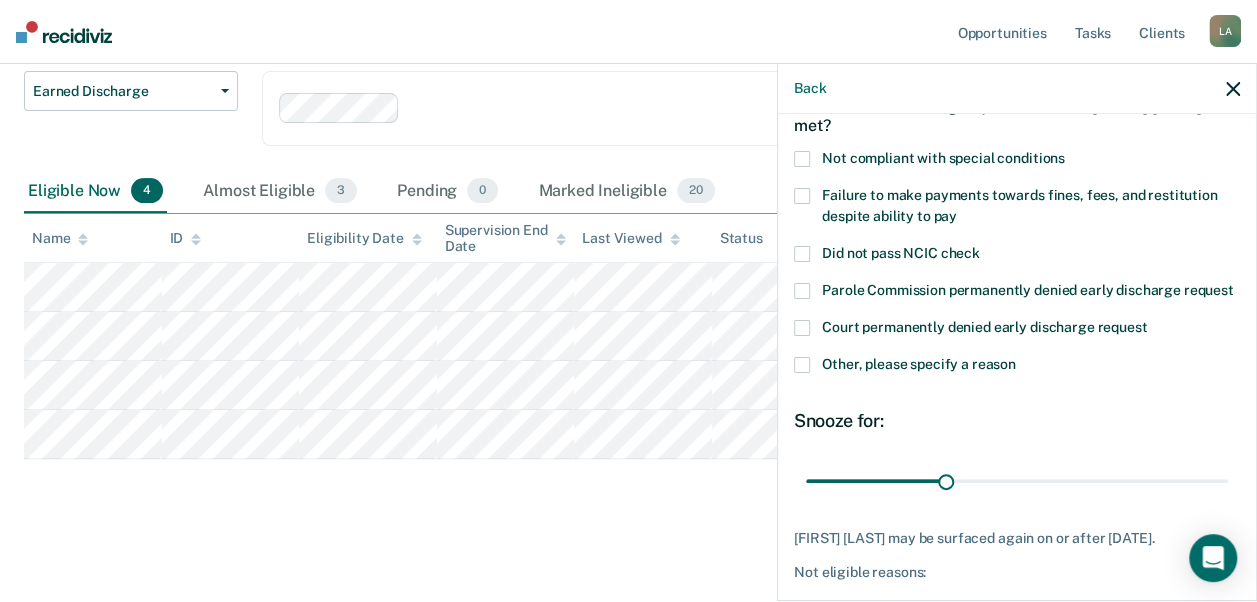 click on "Failure to make payments towards fines, fees, and restitution despite ability to pay" at bounding box center [1017, 209] 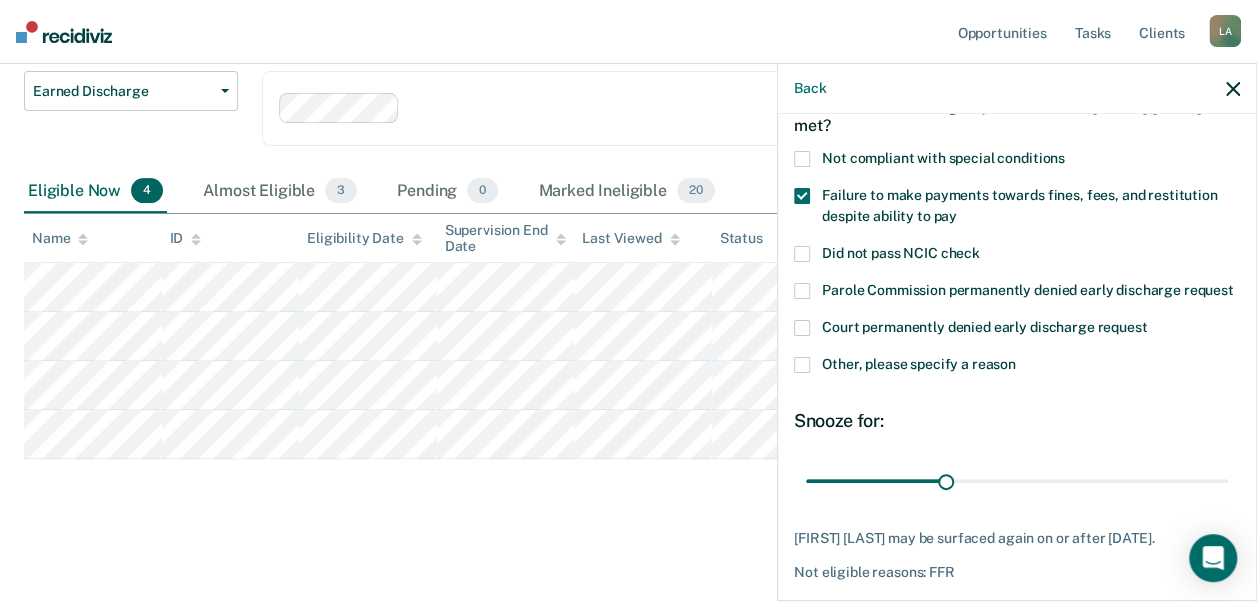 scroll, scrollTop: 226, scrollLeft: 0, axis: vertical 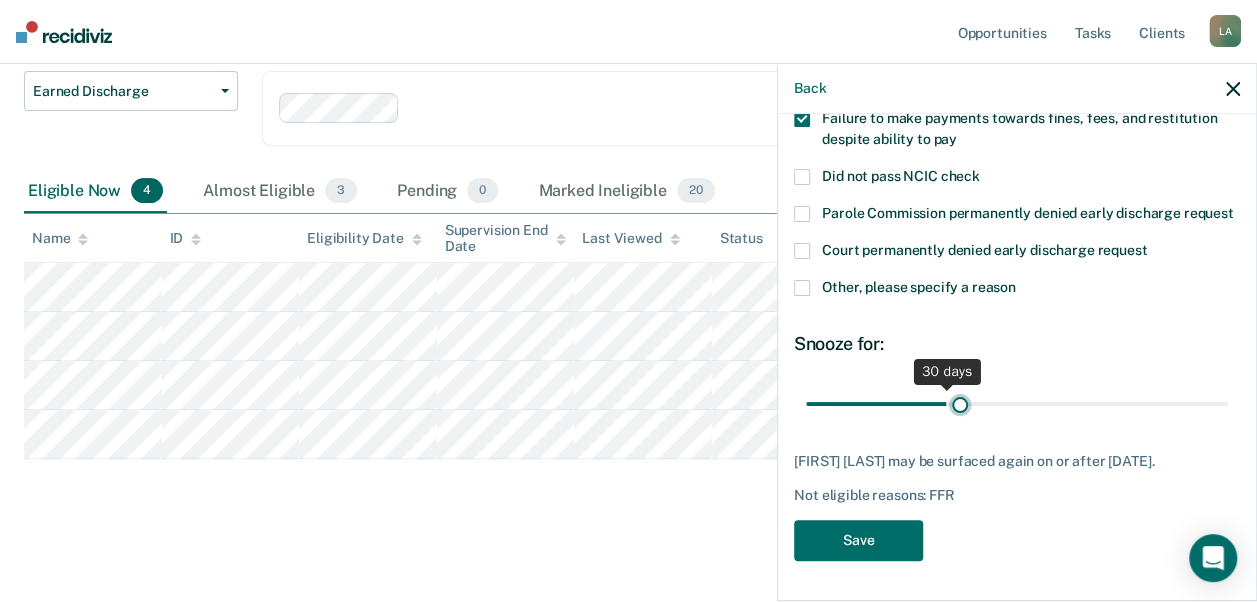 drag, startPoint x: 940, startPoint y: 401, endPoint x: 953, endPoint y: 398, distance: 13.341664 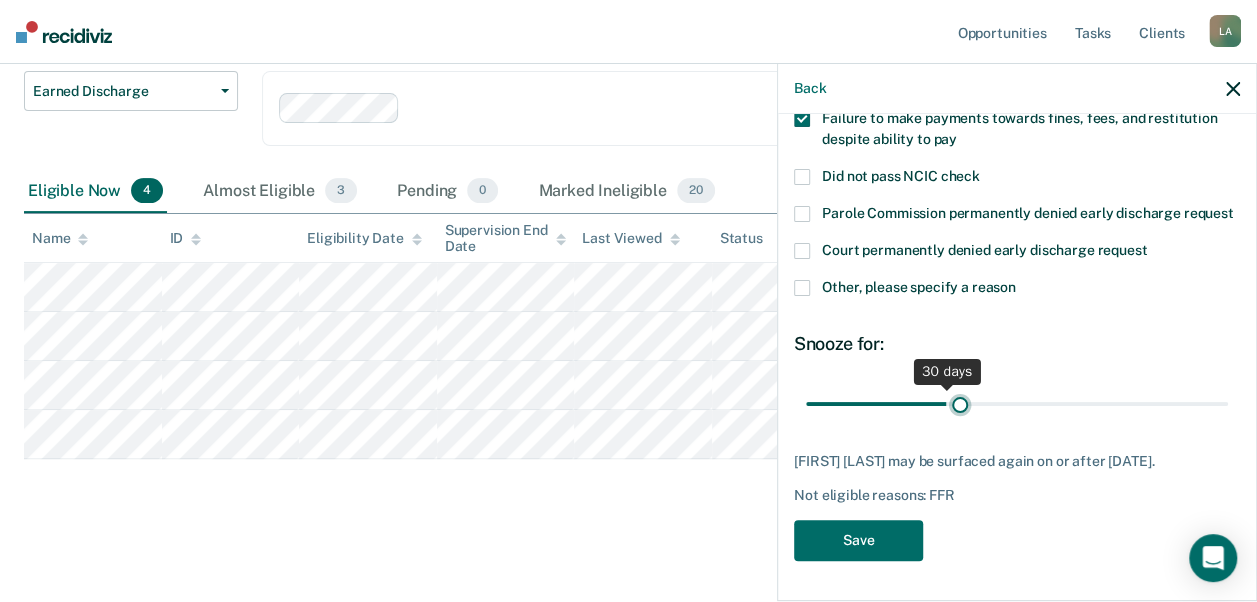 click at bounding box center [1017, 403] 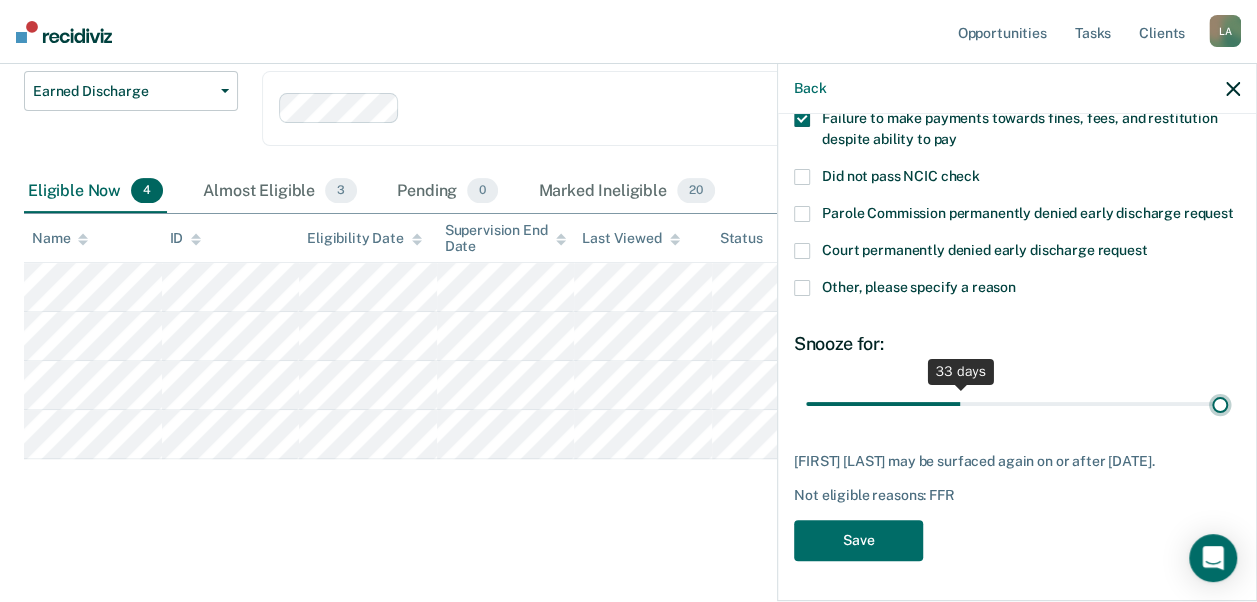 scroll, scrollTop: 210, scrollLeft: 0, axis: vertical 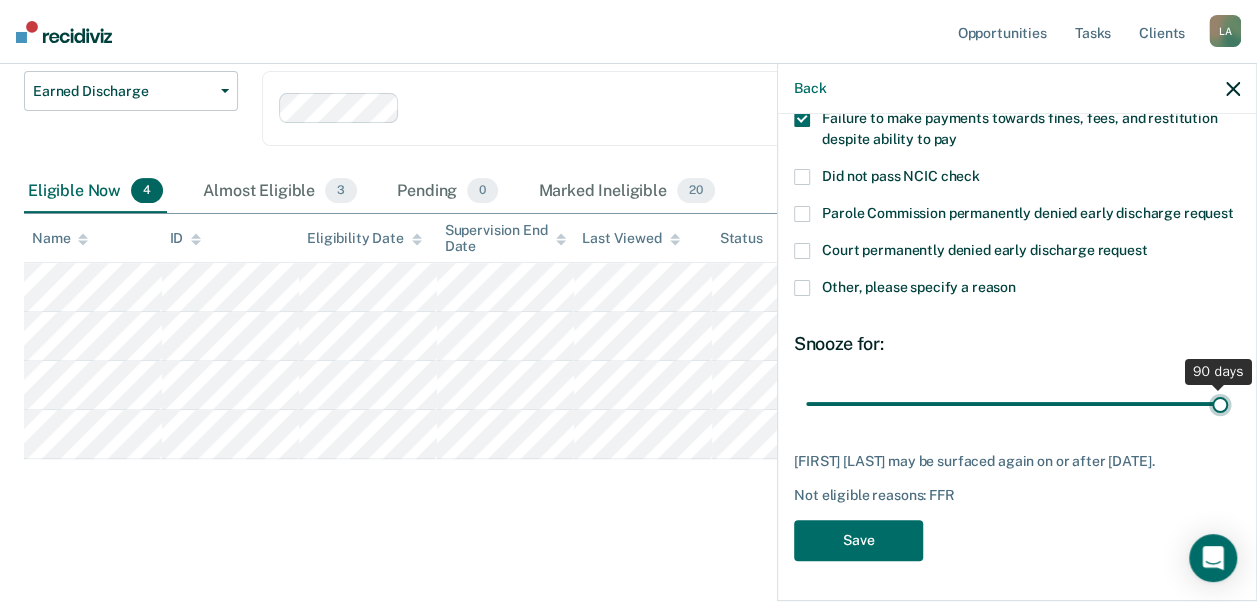 drag, startPoint x: 953, startPoint y: 393, endPoint x: 1308, endPoint y: 387, distance: 355.0507 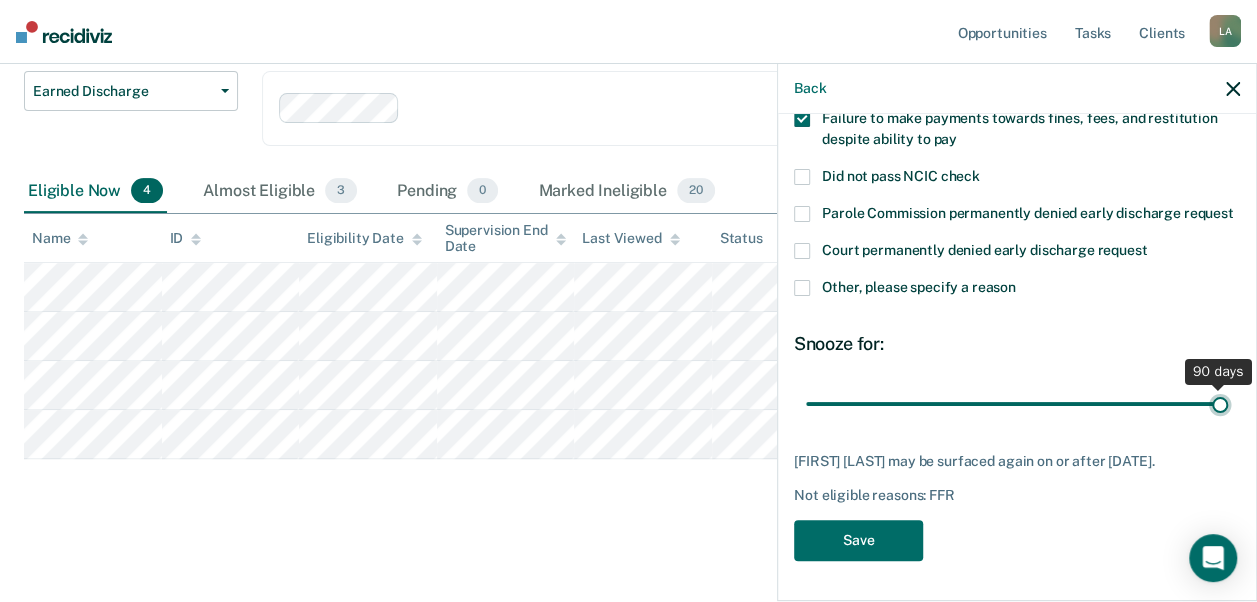 type on "90" 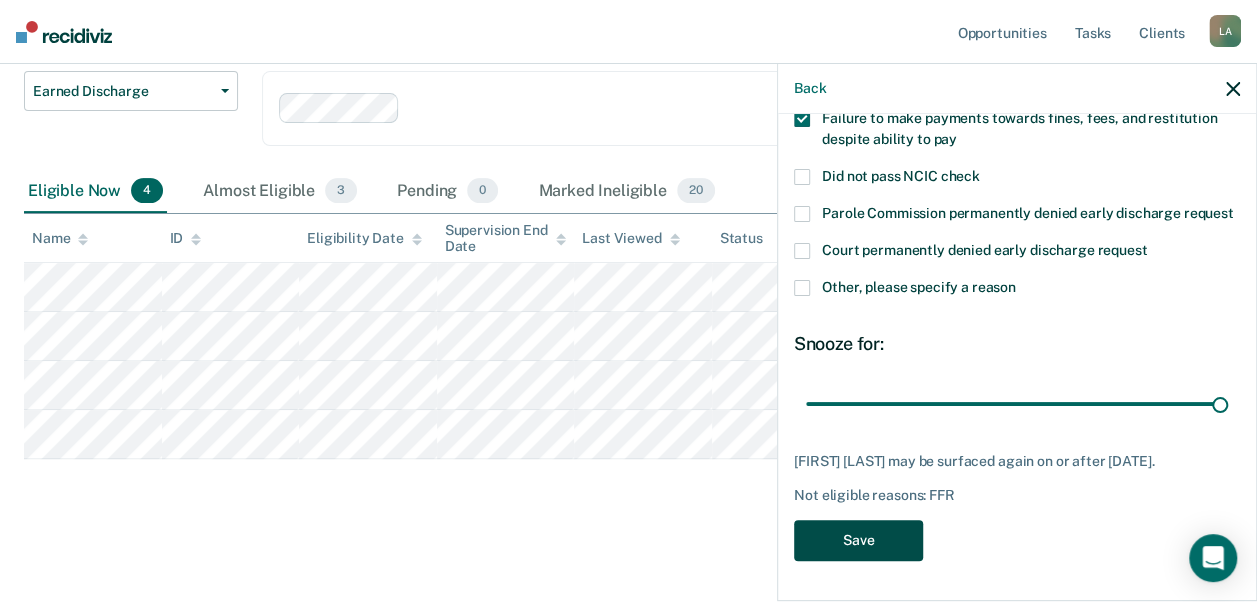 click on "Save" at bounding box center (858, 540) 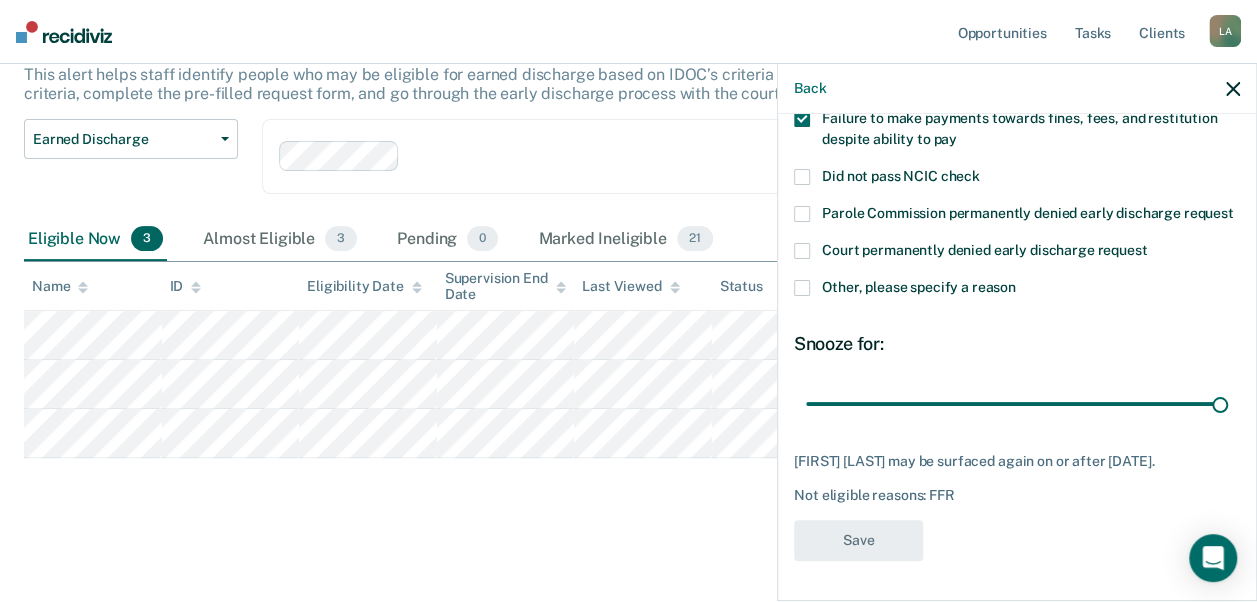 scroll, scrollTop: 129, scrollLeft: 0, axis: vertical 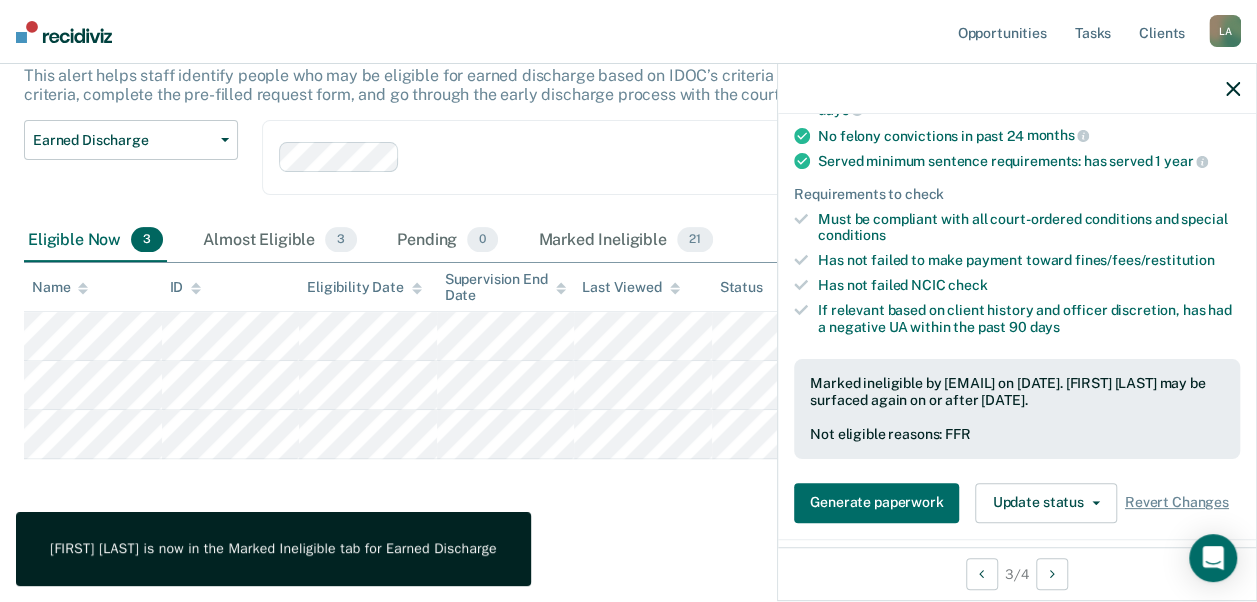 click at bounding box center [1233, 88] 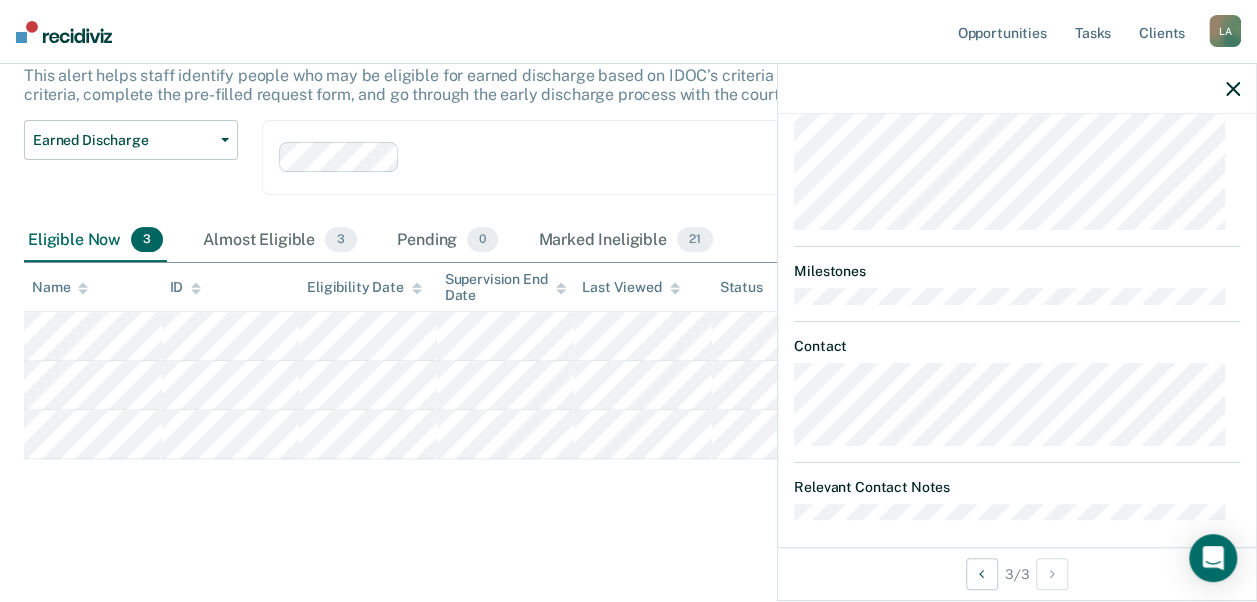 scroll, scrollTop: 614, scrollLeft: 0, axis: vertical 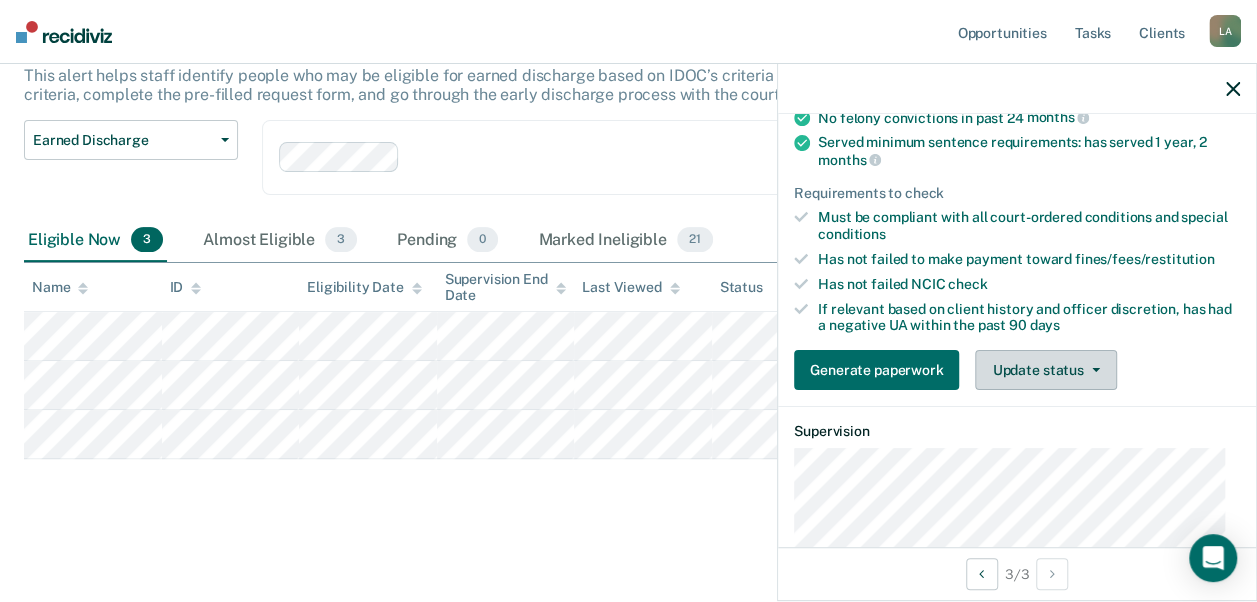 click on "Update status" at bounding box center (1045, 370) 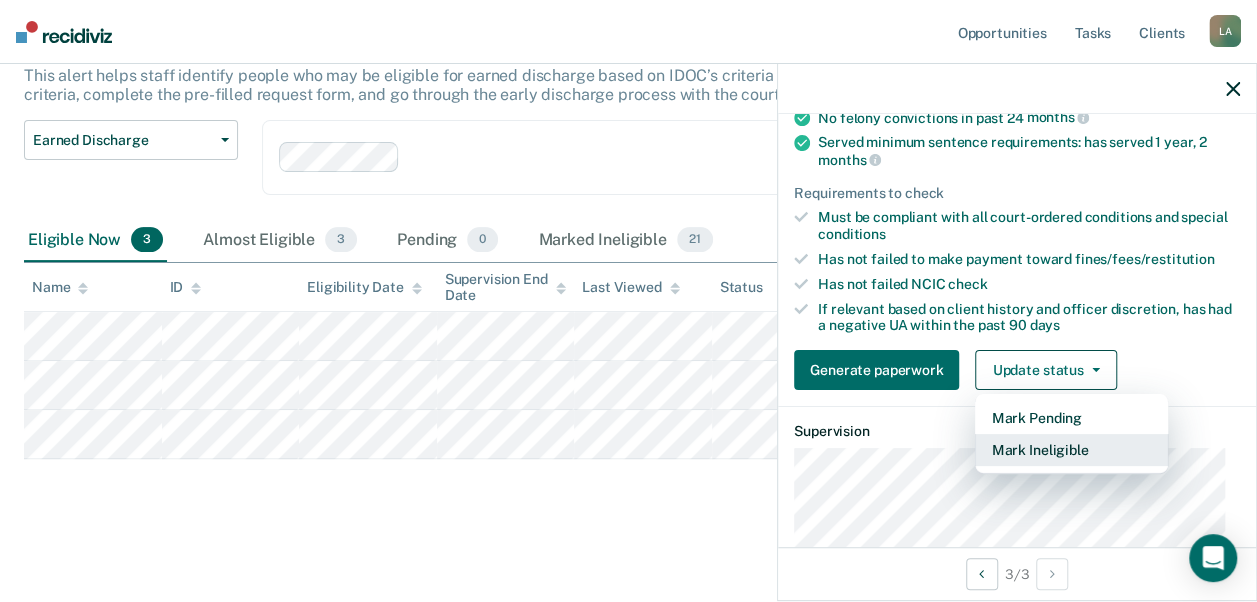 click on "Mark Ineligible" at bounding box center [1071, 450] 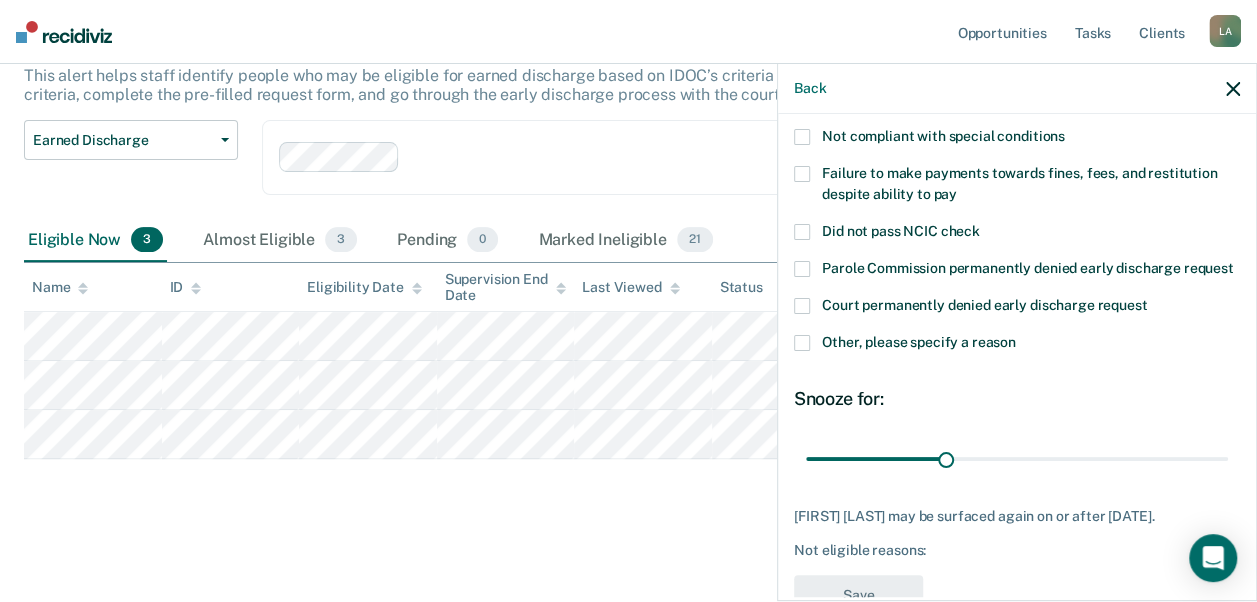scroll, scrollTop: 140, scrollLeft: 0, axis: vertical 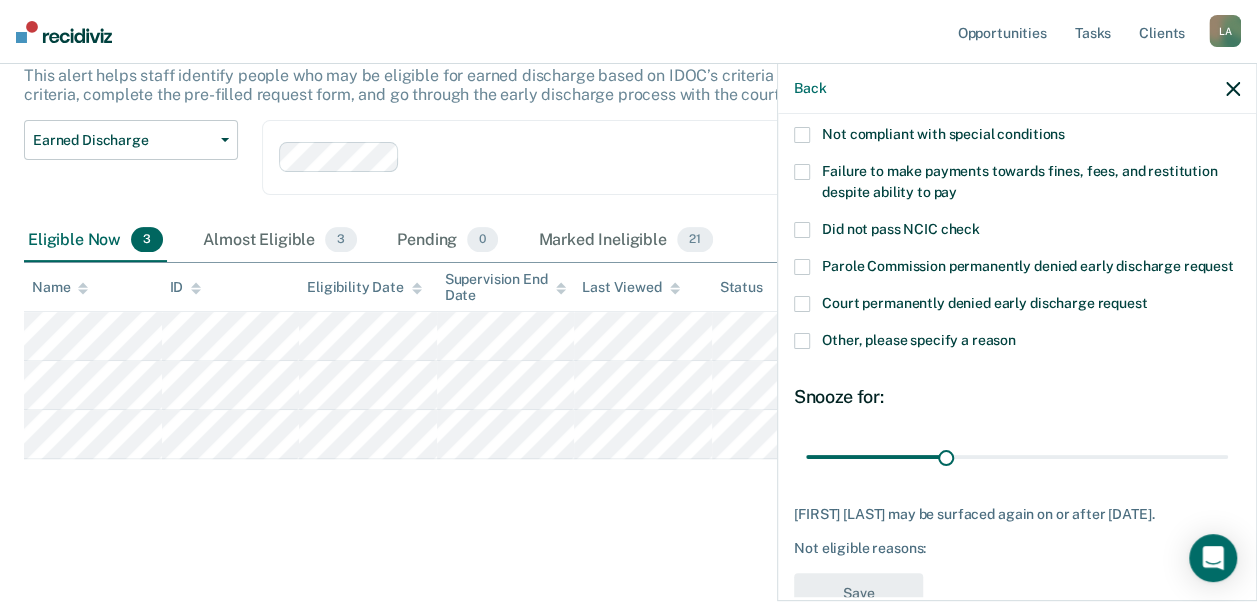 click on "Not compliant with special conditions" at bounding box center [943, 134] 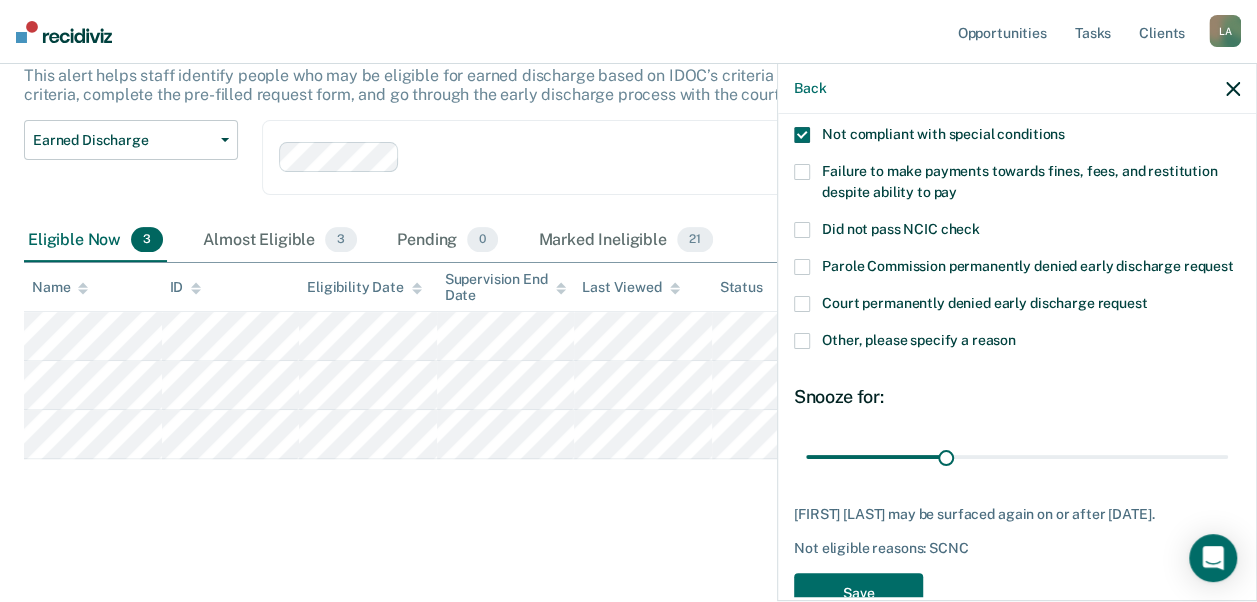 scroll, scrollTop: 226, scrollLeft: 0, axis: vertical 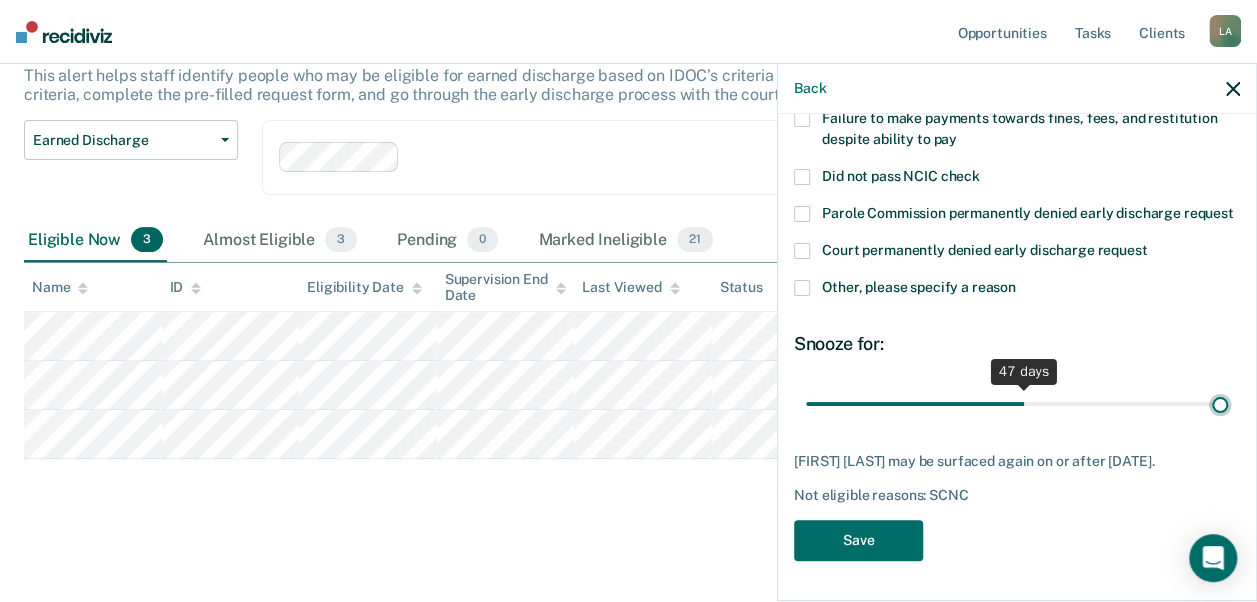 drag, startPoint x: 930, startPoint y: 388, endPoint x: 1312, endPoint y: 487, distance: 394.62006 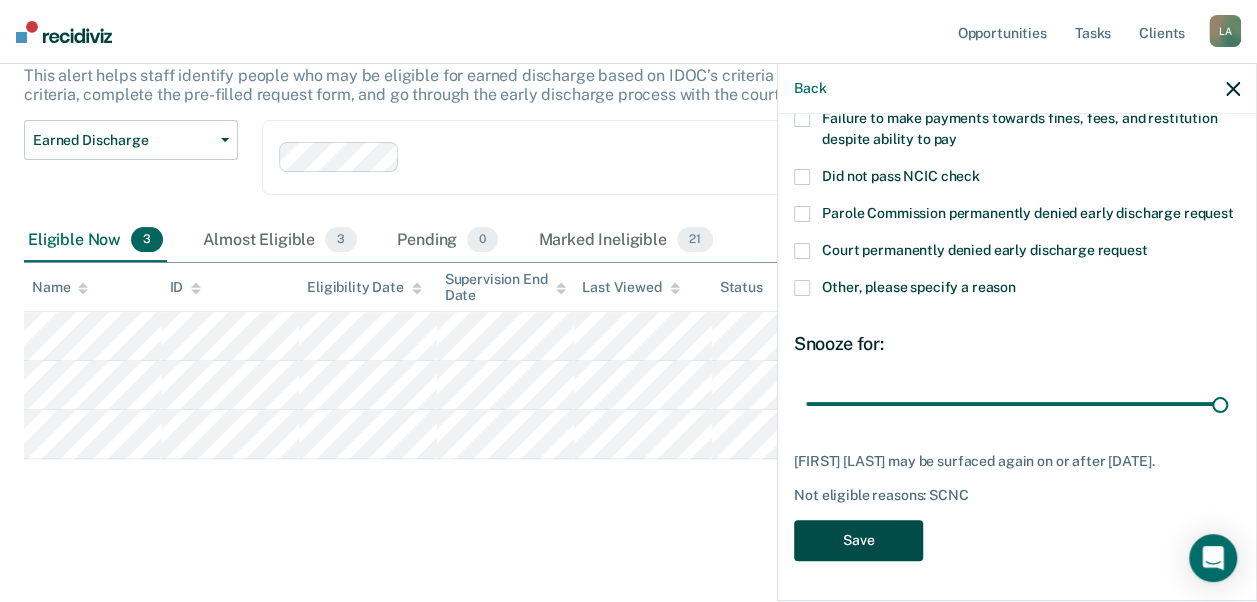 click on "Save" at bounding box center (858, 540) 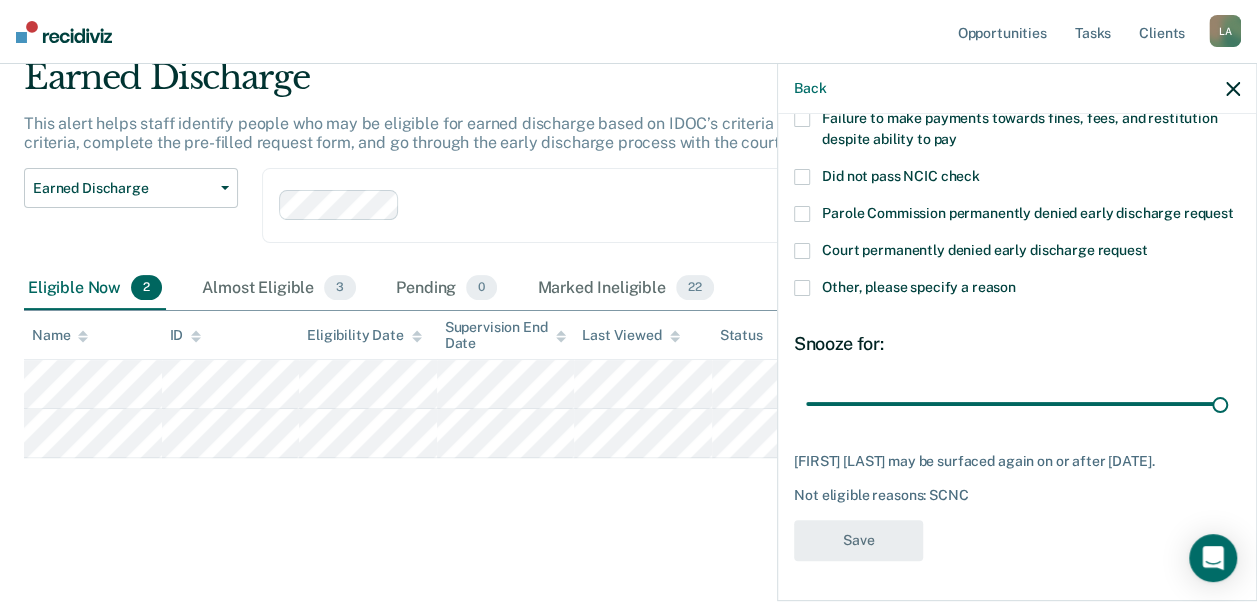 scroll, scrollTop: 80, scrollLeft: 0, axis: vertical 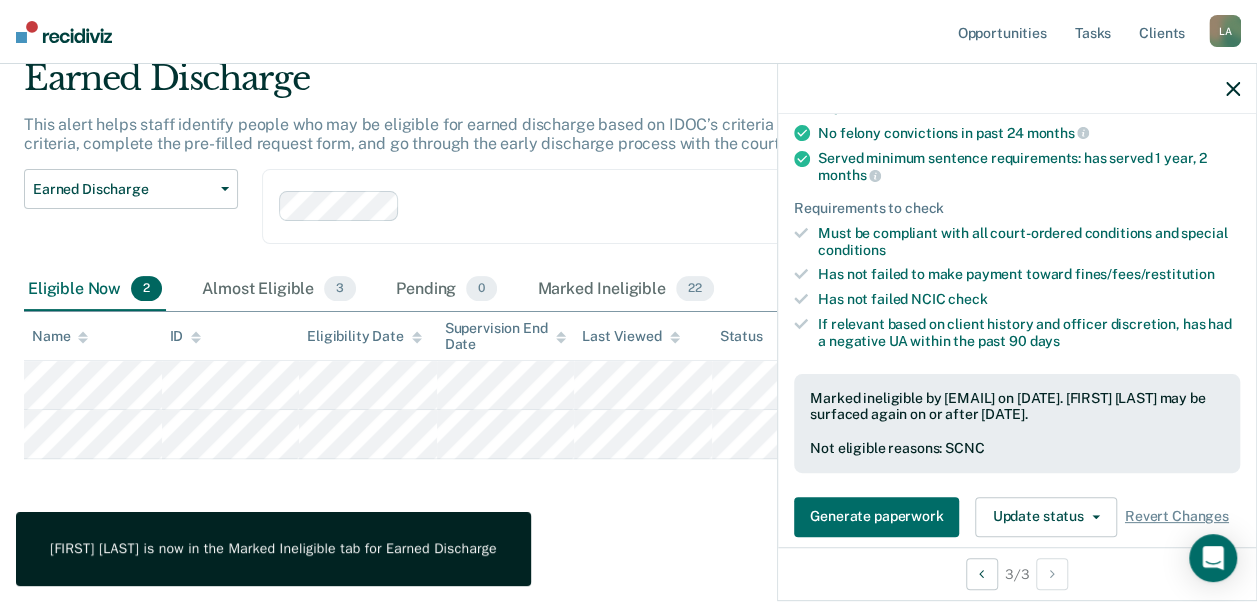 click on "Earned Discharge   This alert helps staff identify people who may be eligible for earned discharge based on IDOC’s criteria for consideration. Review clients who meet the criteria, complete the pre-filled request form, and go through the early discharge process with the court. Earned Discharge Release from Supervision Earned Discharge Limited Supervision Unit Supervision Level Mismatch Clear   supervision officers DISTRICT OFFICE 2, [CITY]   Eligible Now 2 Almost Eligible 3 Pending 0 Marked Ineligible 22
To pick up a draggable item, press the space bar.
While dragging, use the arrow keys to move the item.
Press space again to drop the item in its new position, or press escape to cancel.
Name ID Eligibility Date Supervision End Date Last Viewed Status Assigned to" at bounding box center (628, 287) 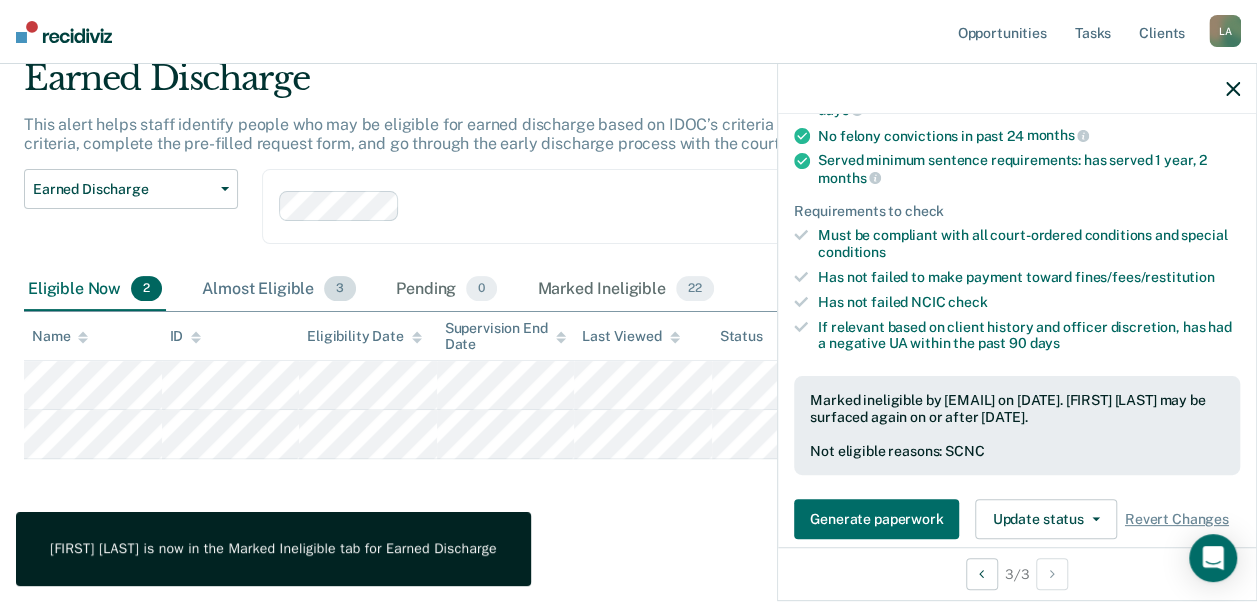 click on "Almost Eligible 3" at bounding box center [279, 290] 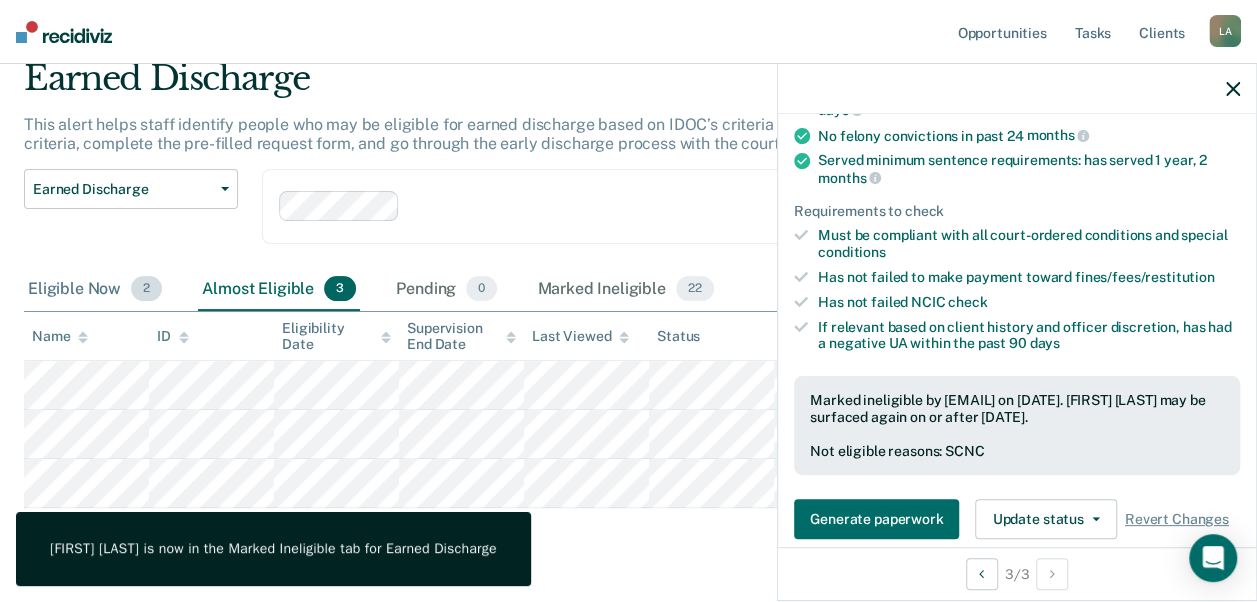 click on "Eligible Now 2" at bounding box center (95, 290) 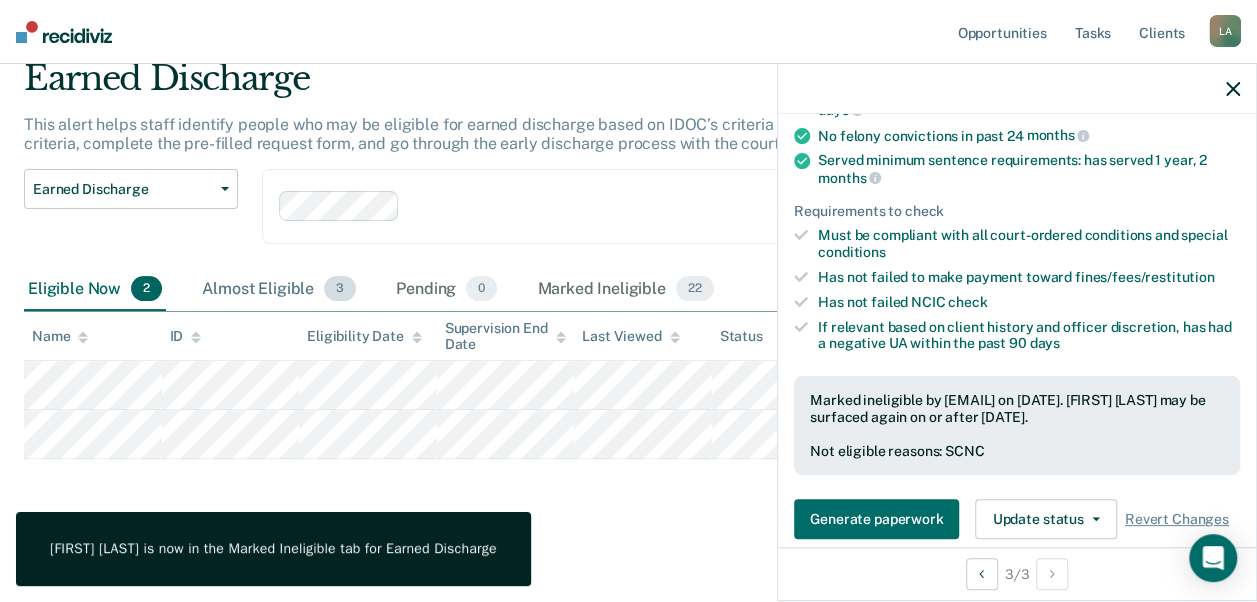 click on "Almost Eligible 3" at bounding box center [279, 290] 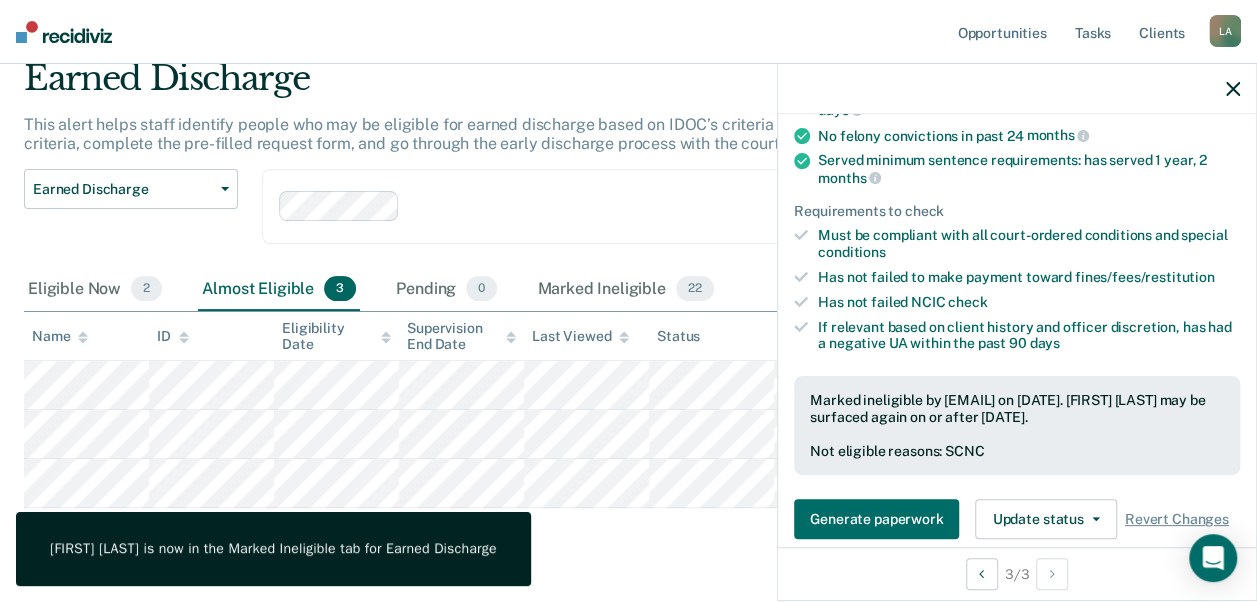 scroll, scrollTop: 159, scrollLeft: 0, axis: vertical 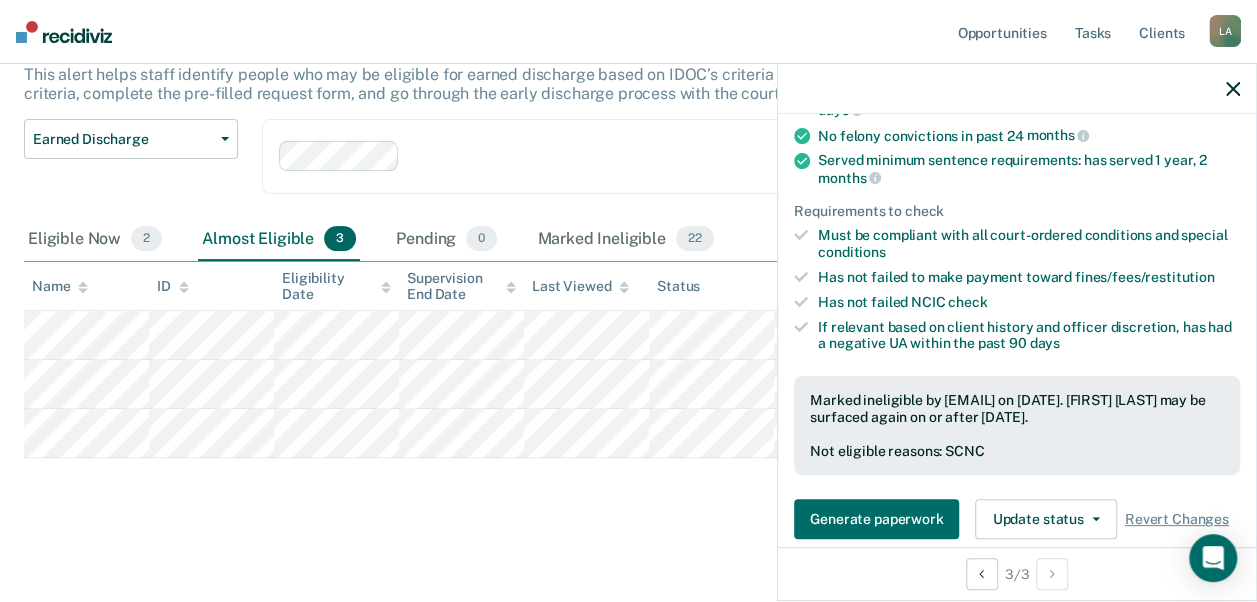 click at bounding box center (1233, 88) 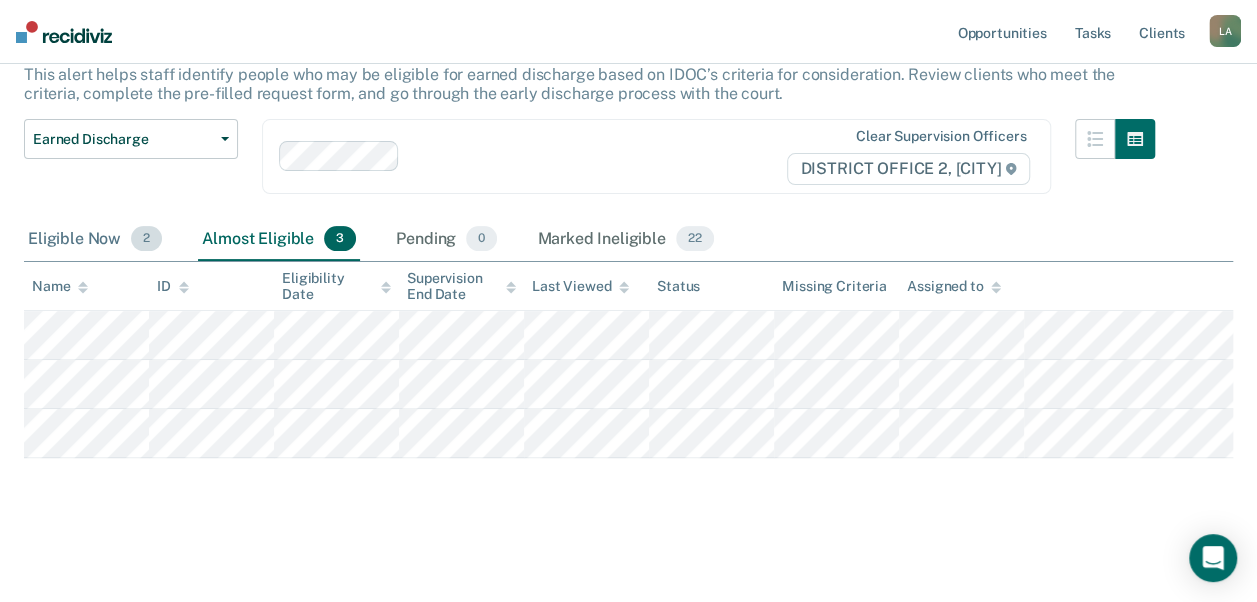 click on "Eligible Now 2" at bounding box center [95, 240] 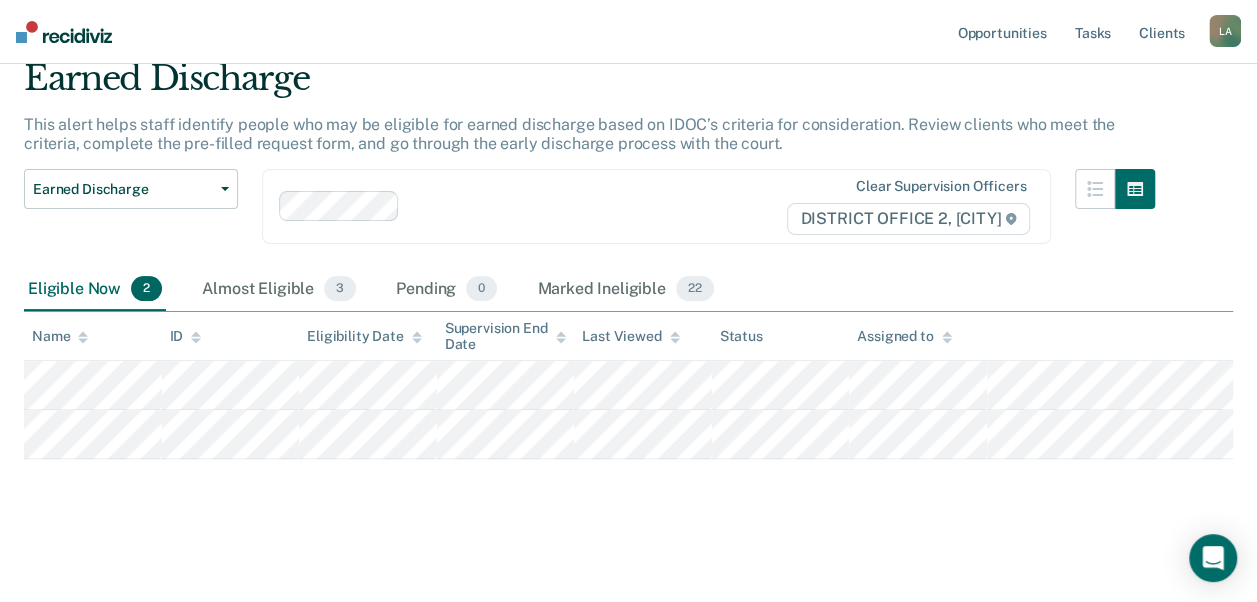 scroll, scrollTop: 0, scrollLeft: 0, axis: both 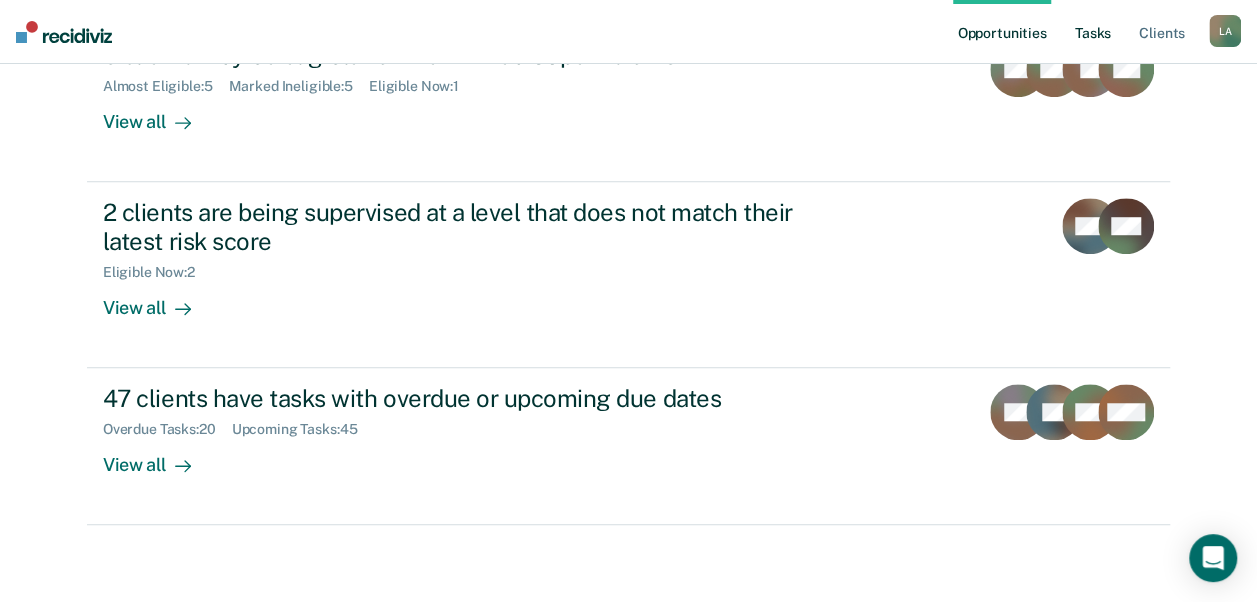 click on "Tasks" at bounding box center (1093, 32) 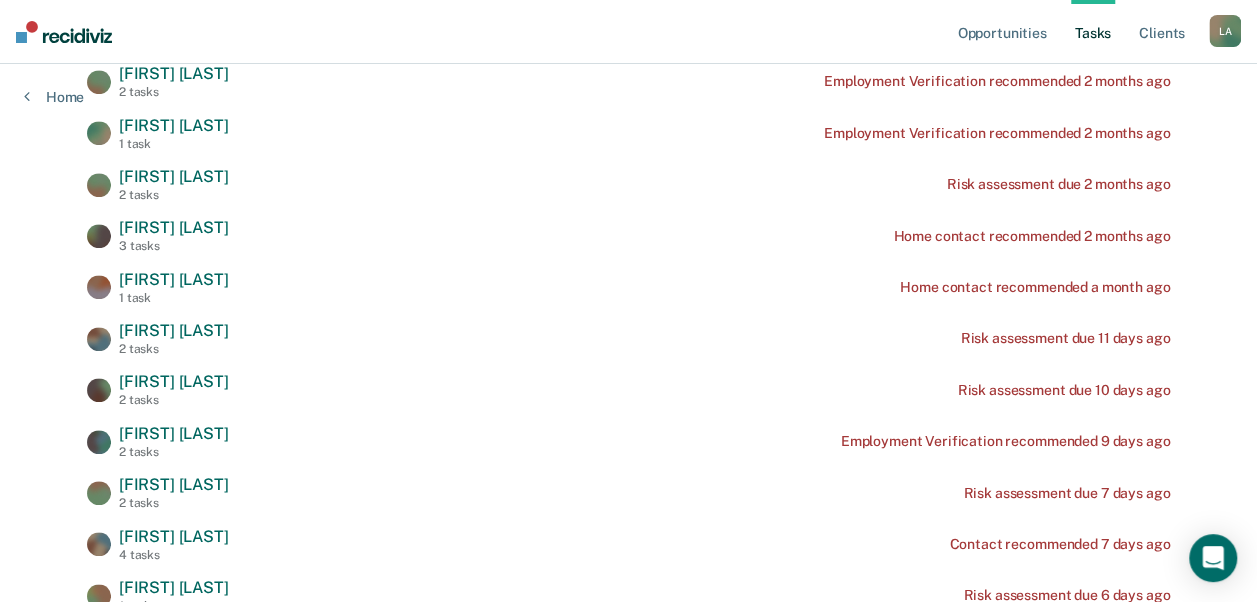scroll, scrollTop: 0, scrollLeft: 0, axis: both 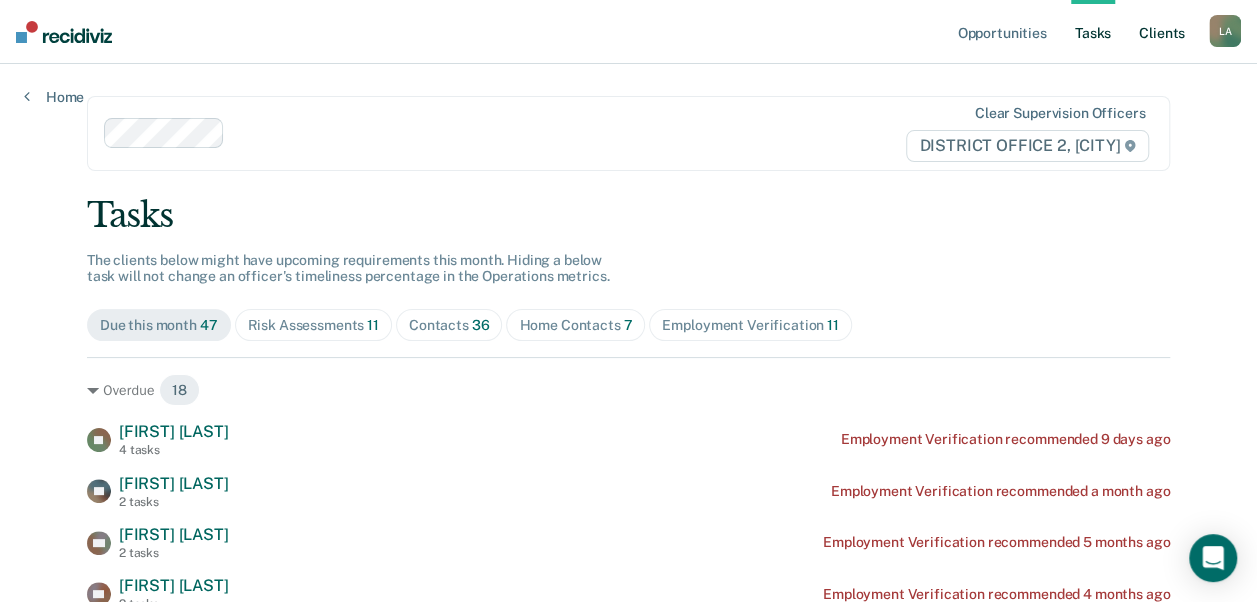 click on "Client s" at bounding box center [1162, 32] 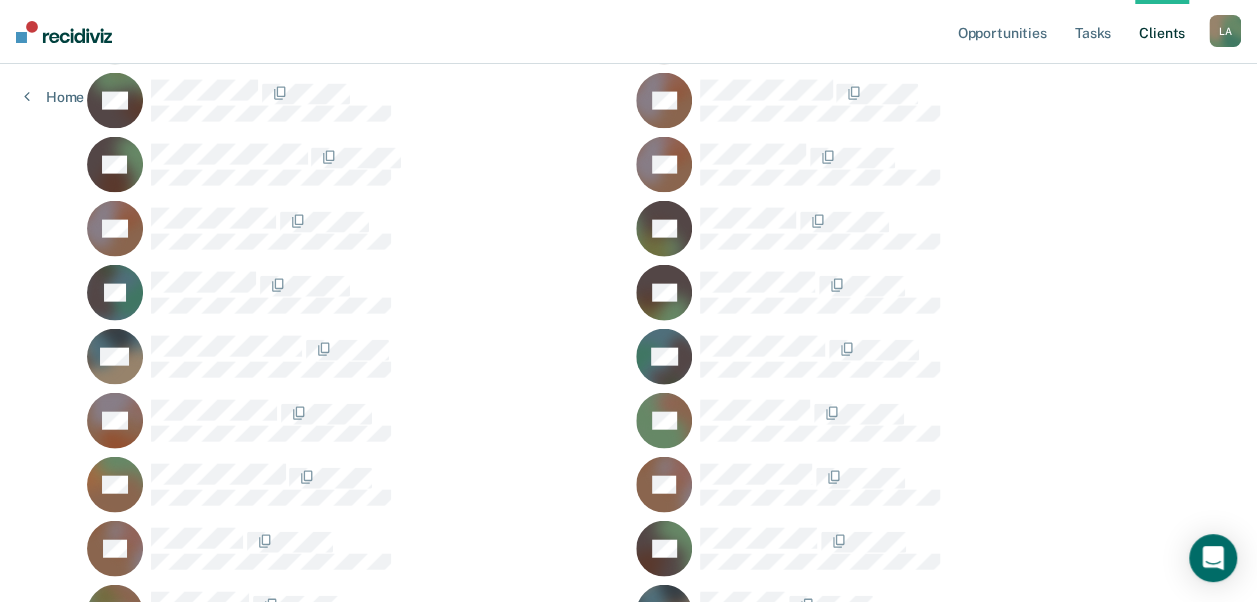 scroll, scrollTop: 2111, scrollLeft: 0, axis: vertical 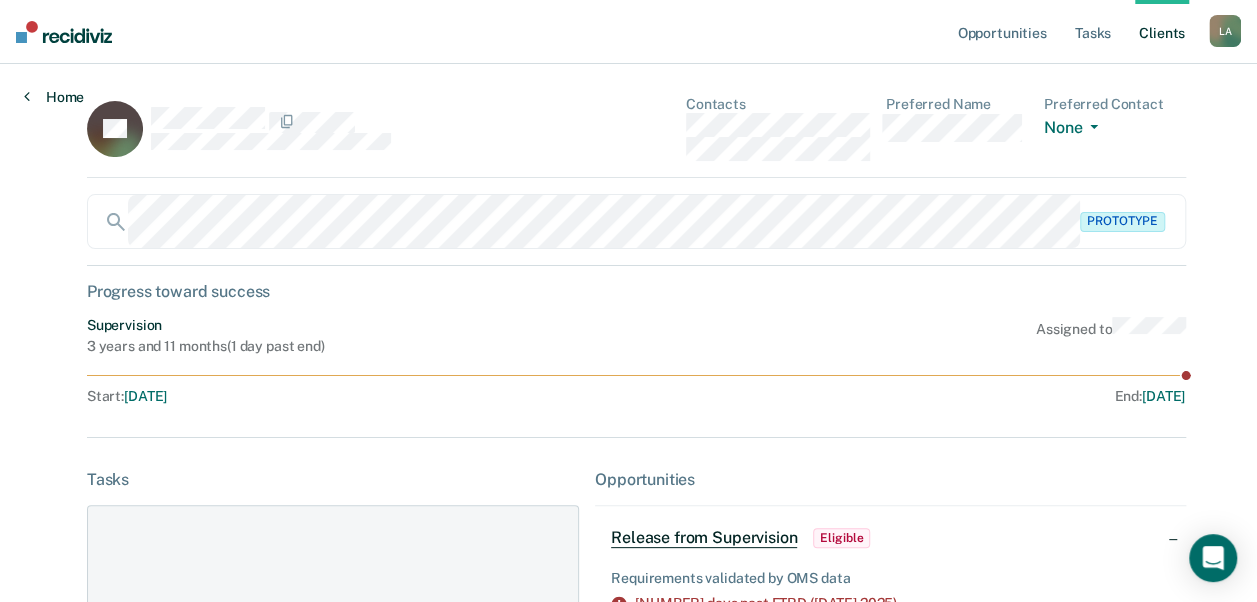 click on "Home" at bounding box center [54, 97] 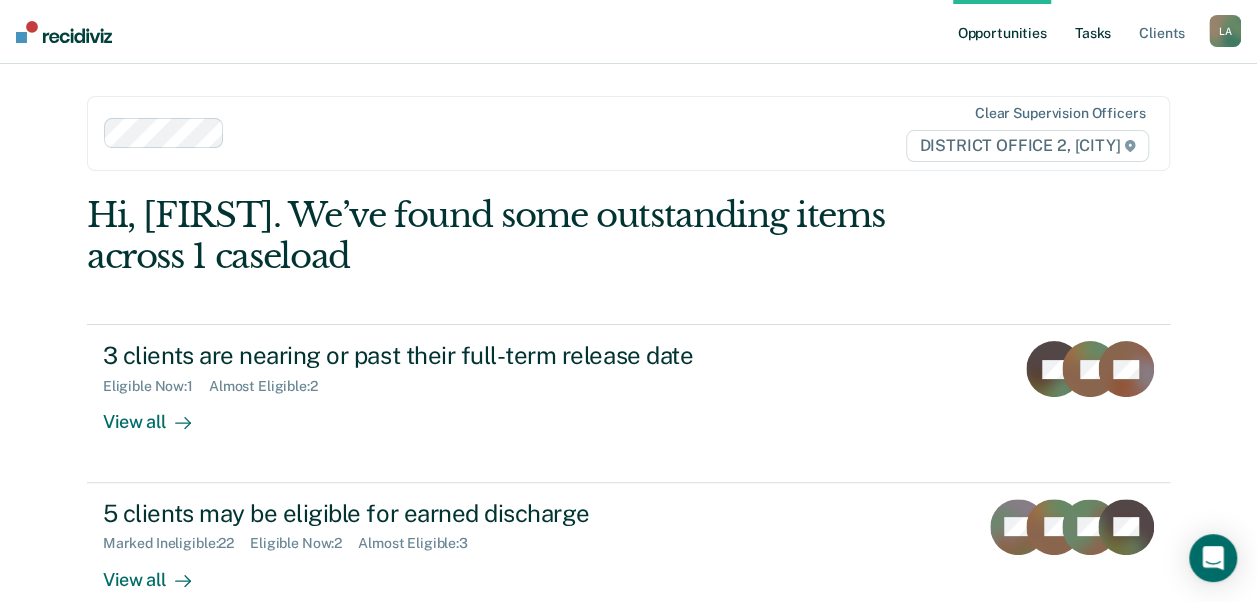 click on "Tasks" at bounding box center [1093, 32] 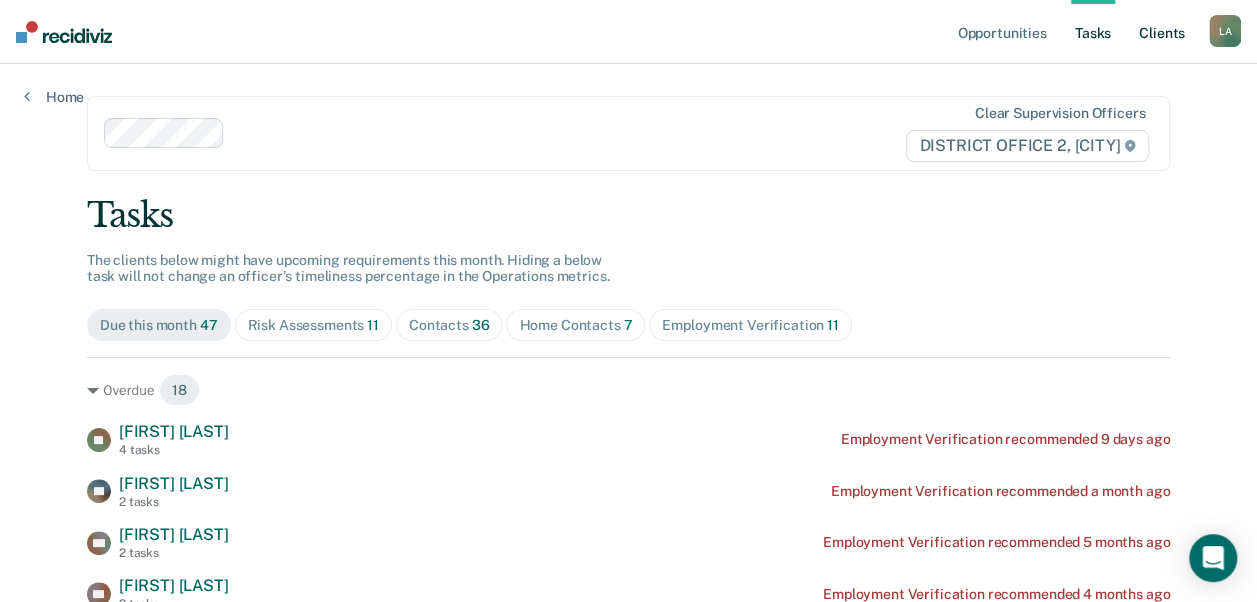 click on "Client s" at bounding box center [1162, 32] 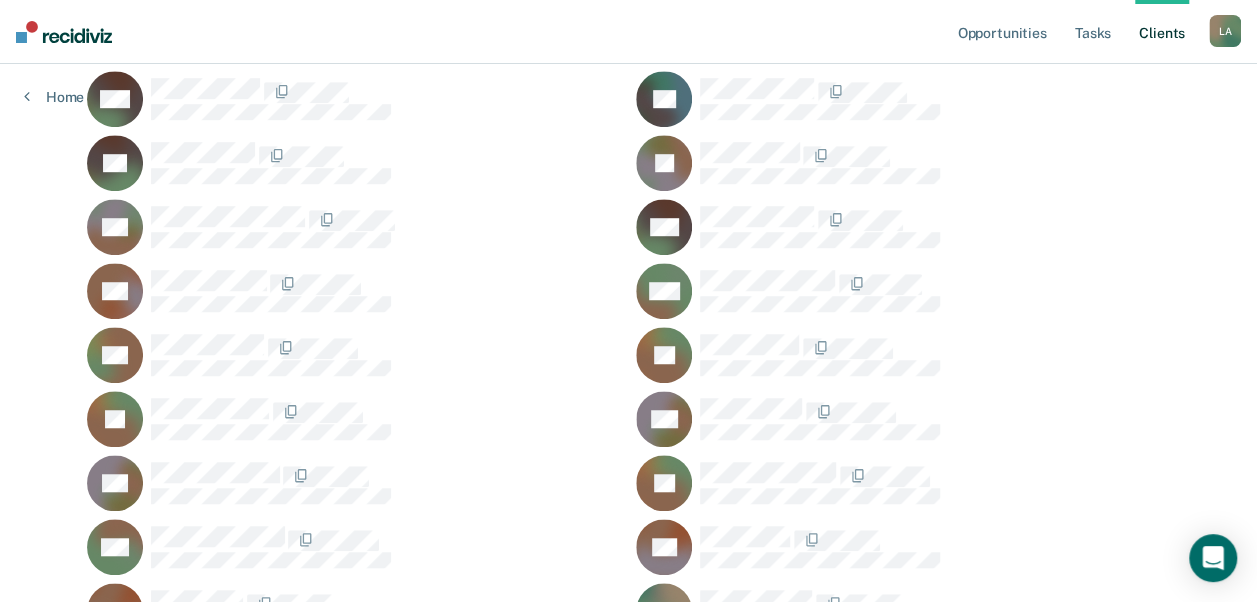 scroll, scrollTop: 0, scrollLeft: 0, axis: both 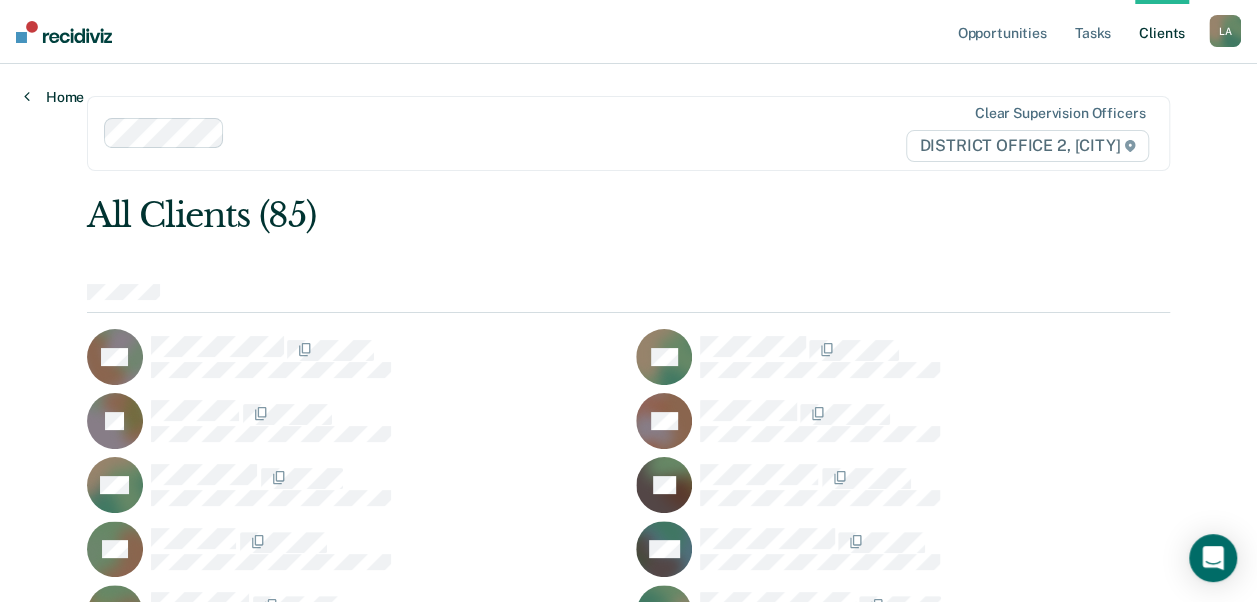 click on "Home" at bounding box center [54, 97] 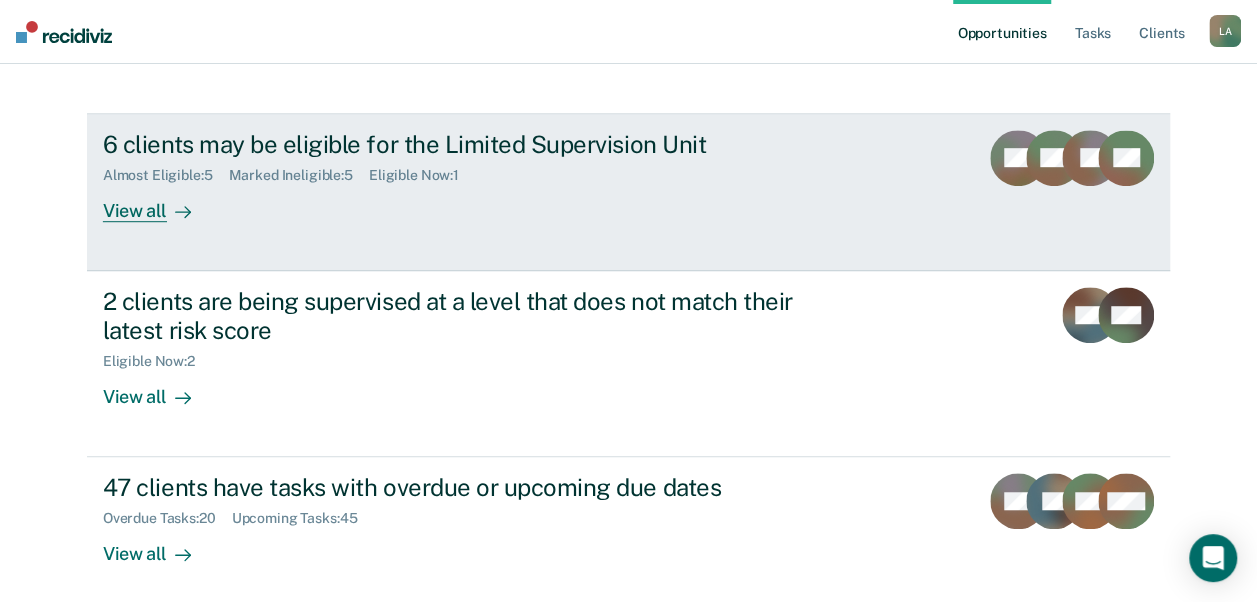 scroll, scrollTop: 529, scrollLeft: 0, axis: vertical 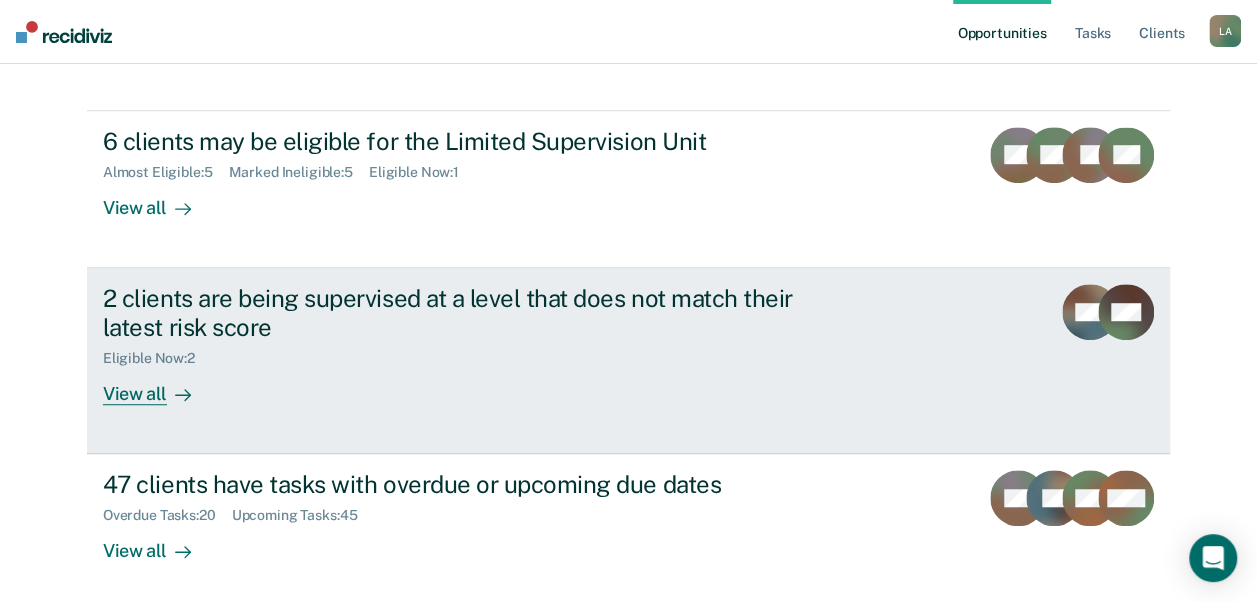 click on "2 clients are being supervised at a level that does not match their latest risk score Eligible Now :  2 View all" at bounding box center (478, 344) 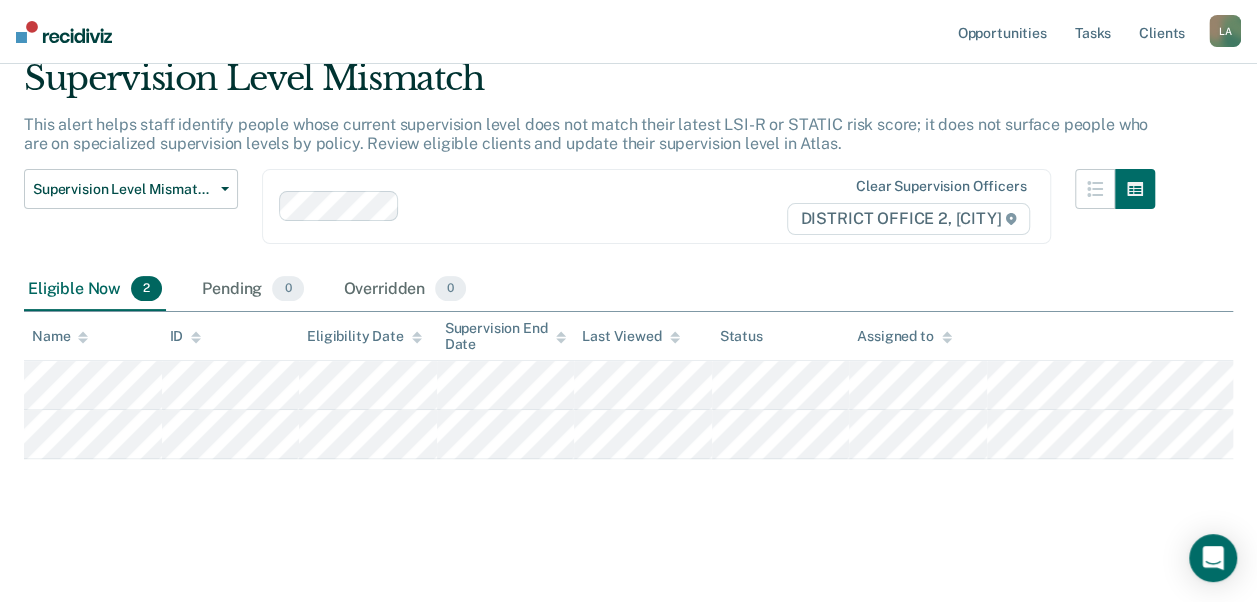 scroll, scrollTop: 0, scrollLeft: 0, axis: both 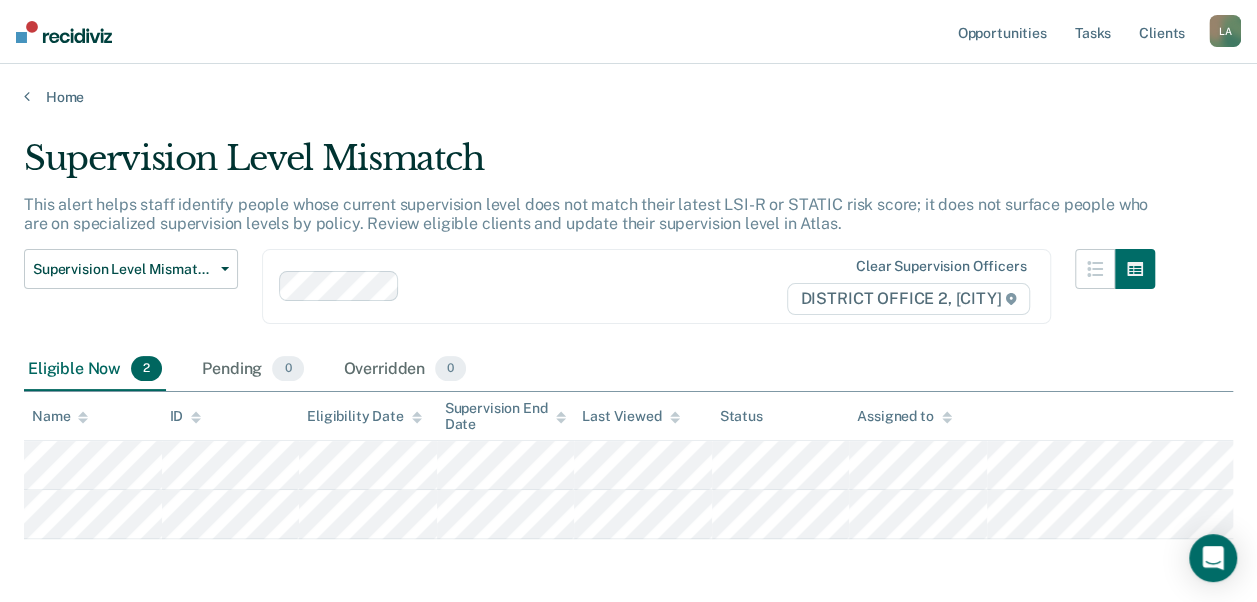 click on "Home" at bounding box center [628, 85] 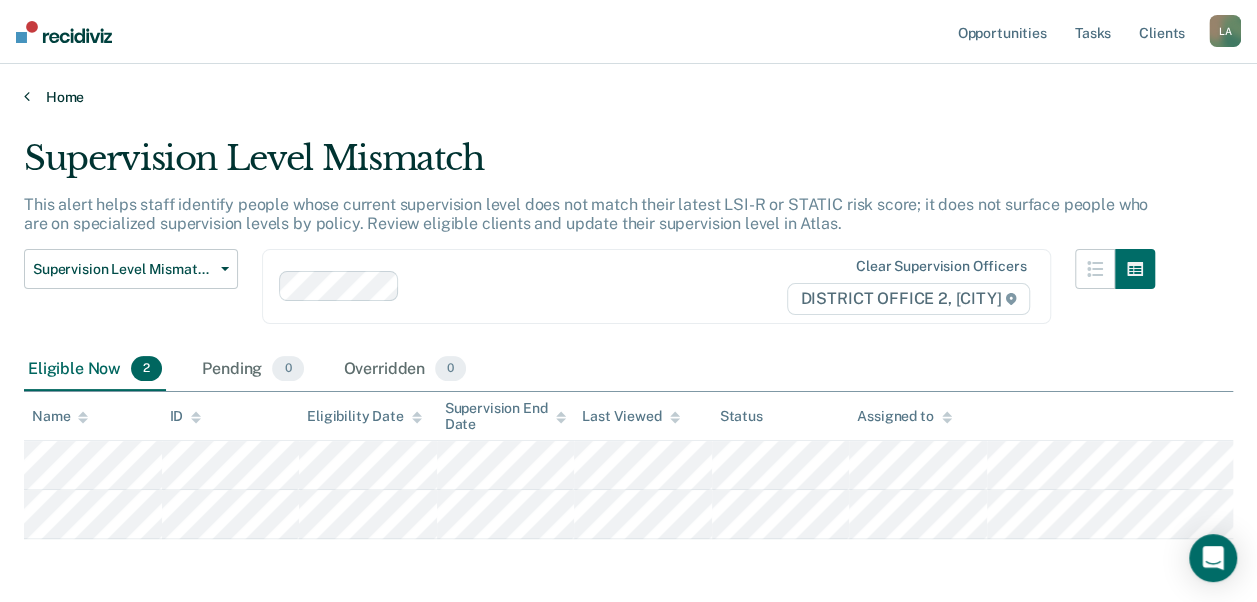 click on "Home" at bounding box center [628, 97] 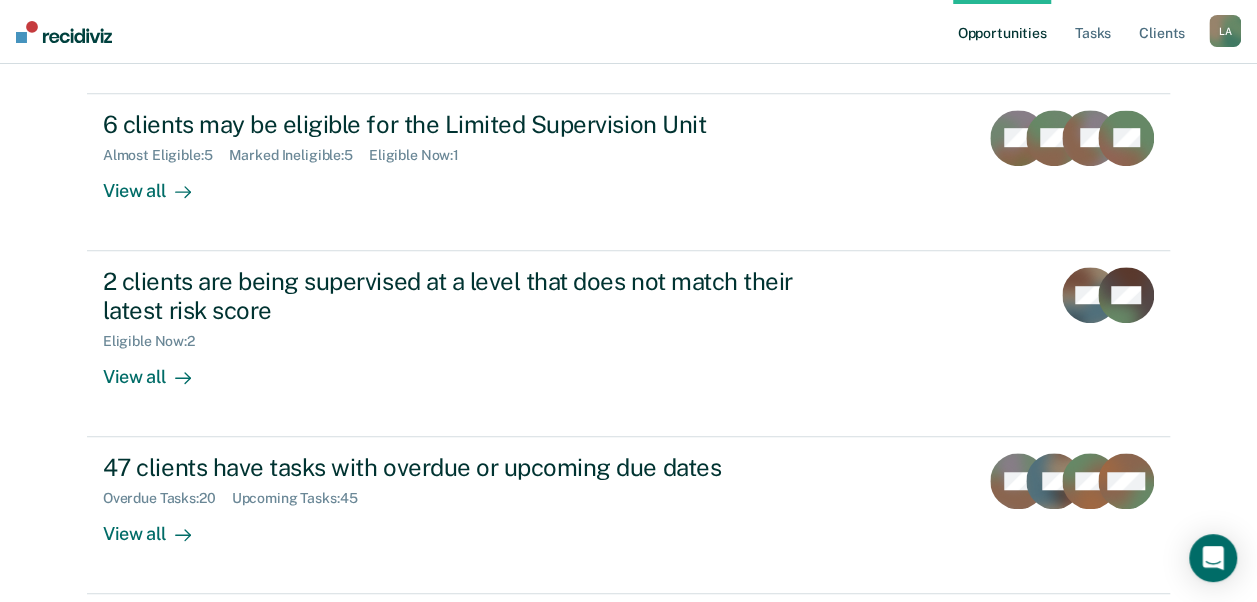 scroll, scrollTop: 615, scrollLeft: 0, axis: vertical 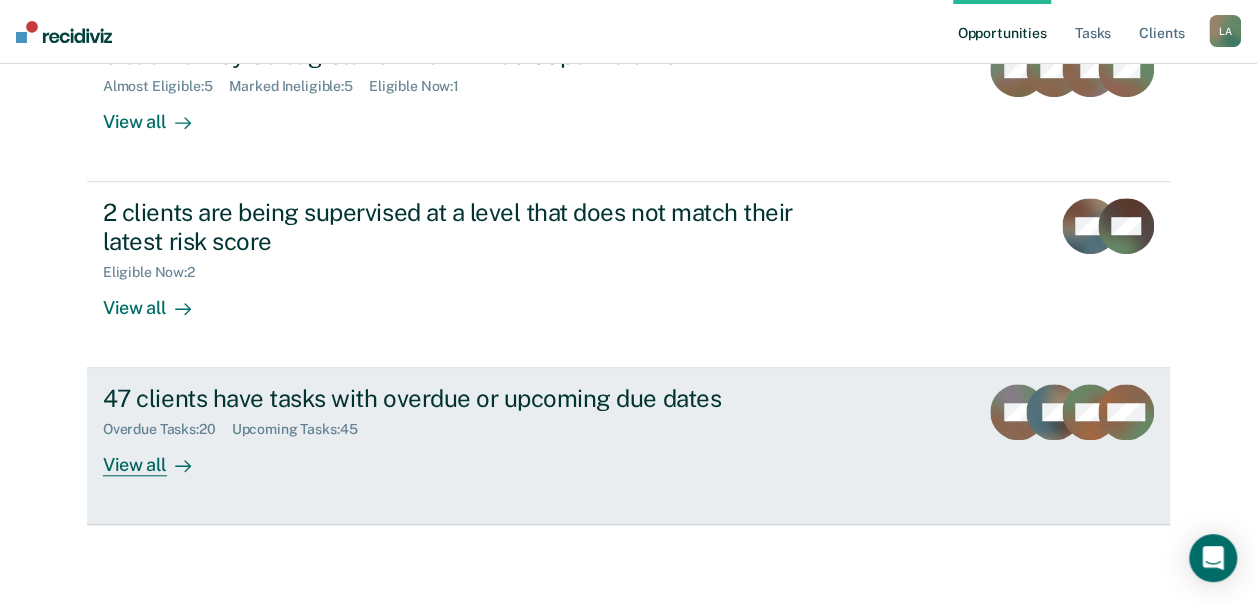 click on "View all" at bounding box center (159, 457) 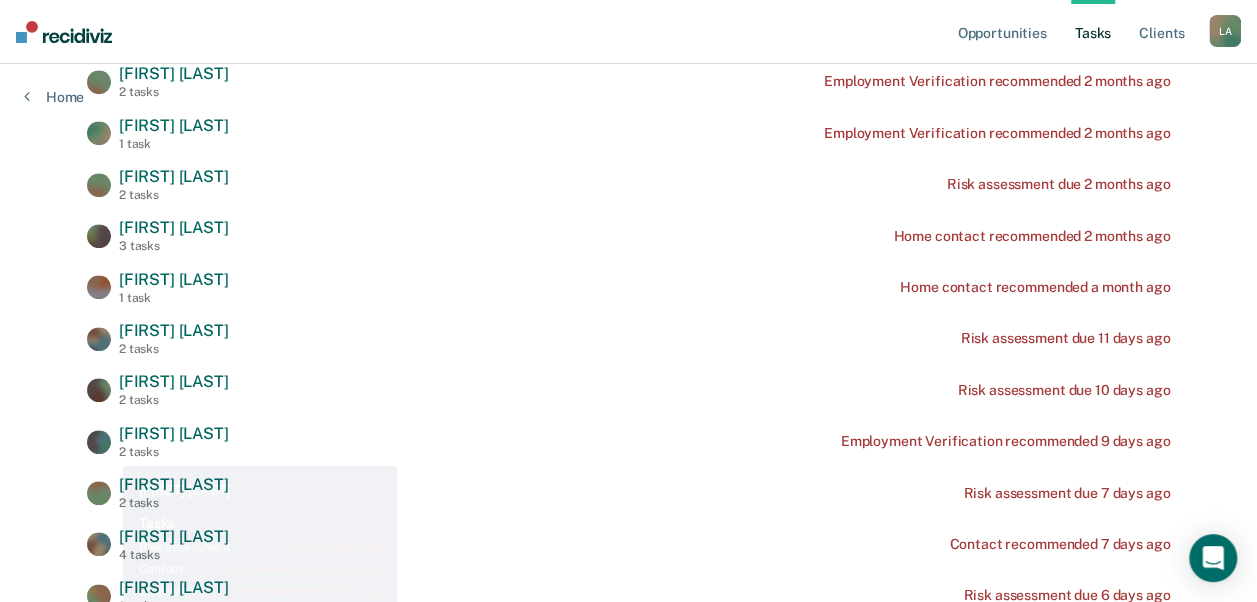 scroll, scrollTop: 0, scrollLeft: 0, axis: both 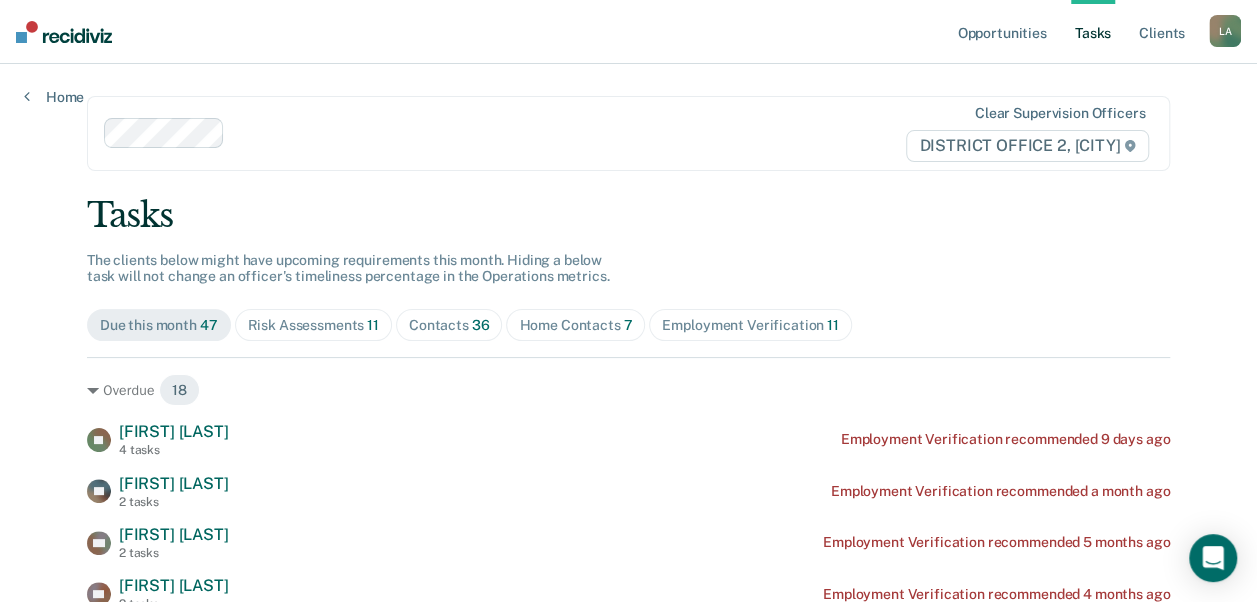 click on "Risk Assessments   11" at bounding box center (313, 325) 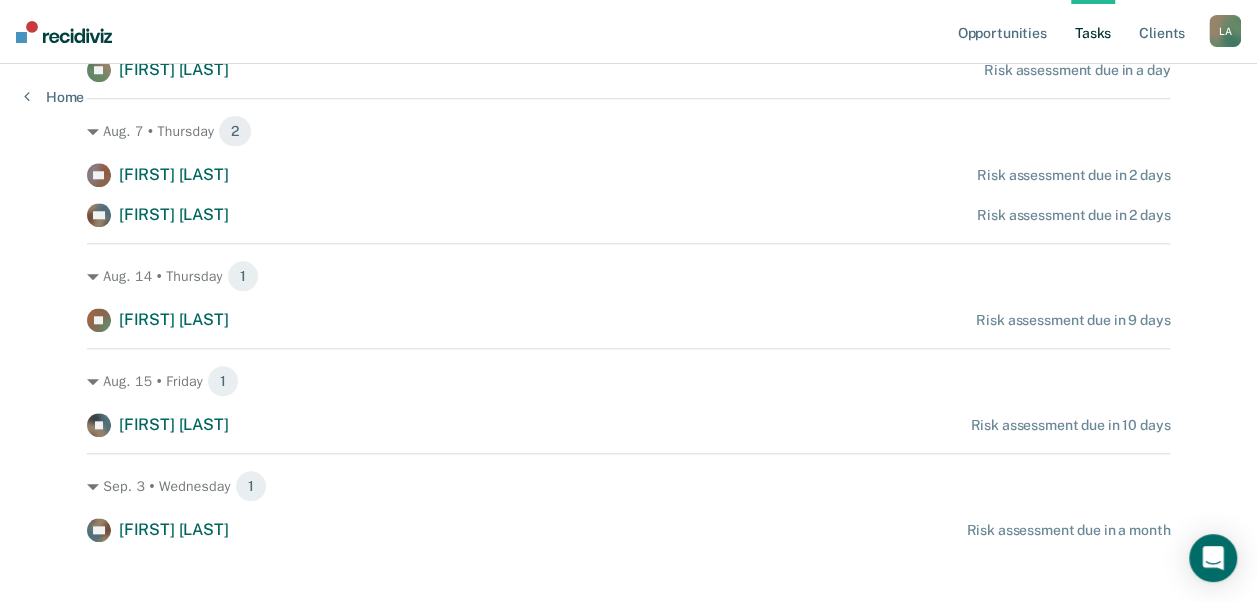 scroll, scrollTop: 896, scrollLeft: 0, axis: vertical 